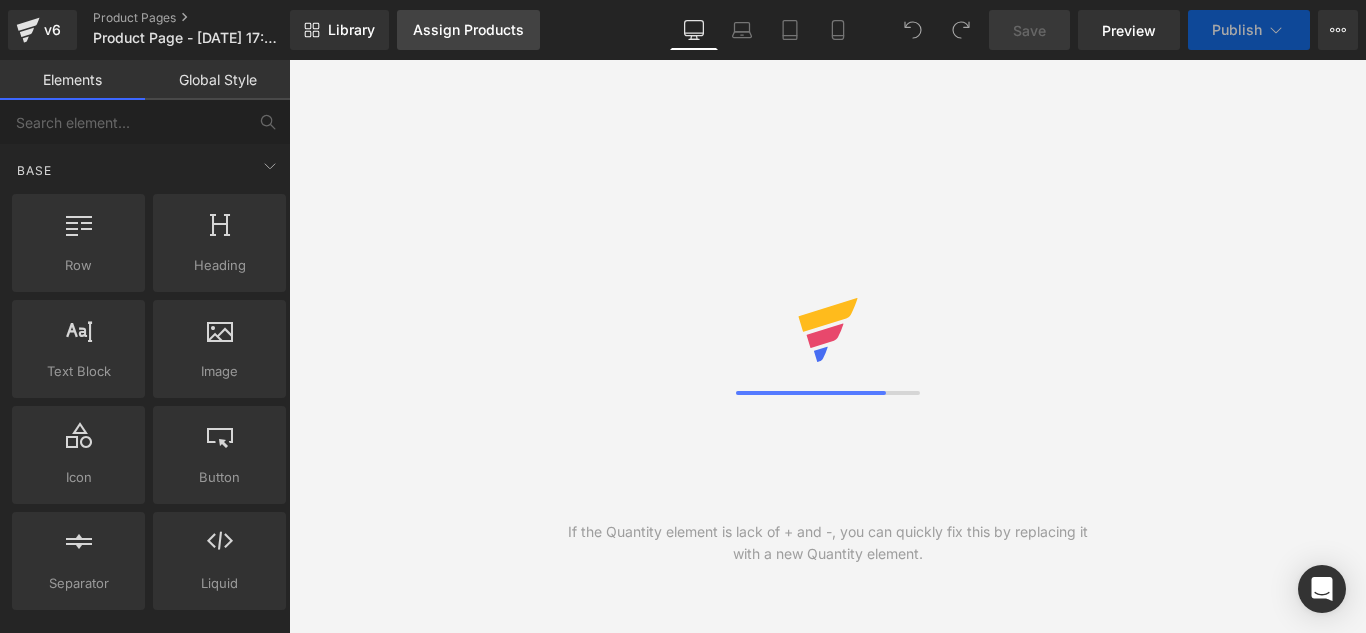 scroll, scrollTop: 0, scrollLeft: 0, axis: both 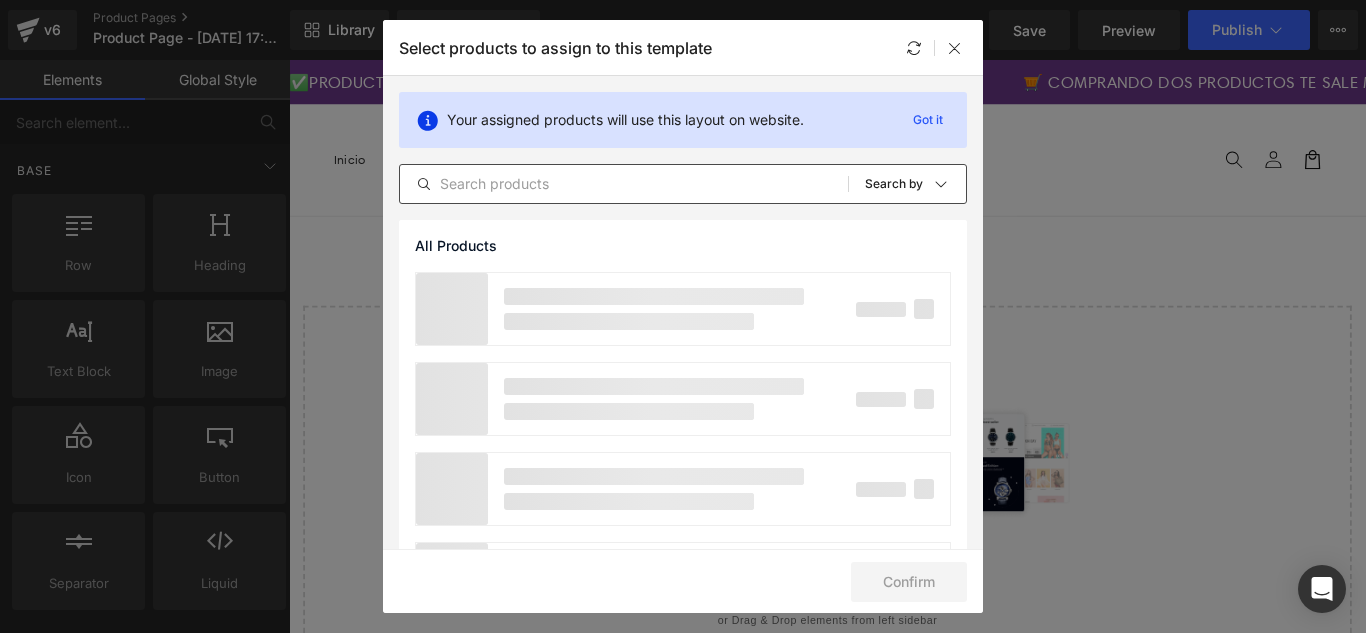 click at bounding box center [624, 184] 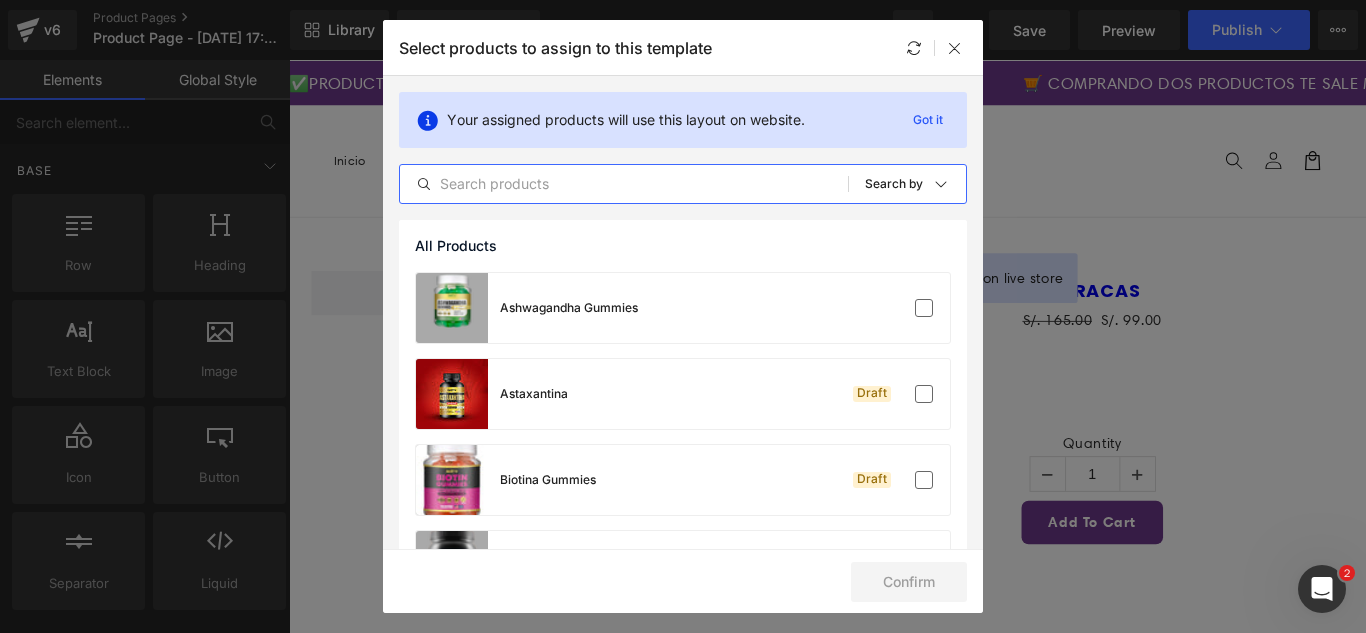 scroll, scrollTop: 0, scrollLeft: 0, axis: both 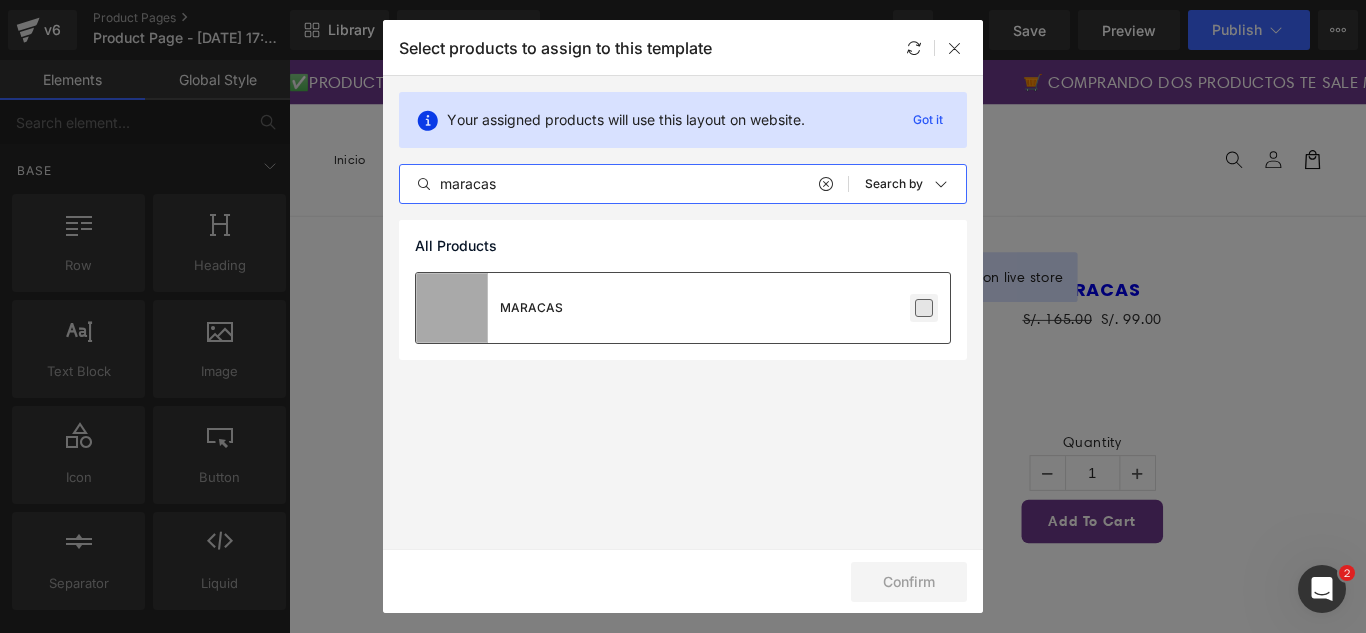 type on "maracas" 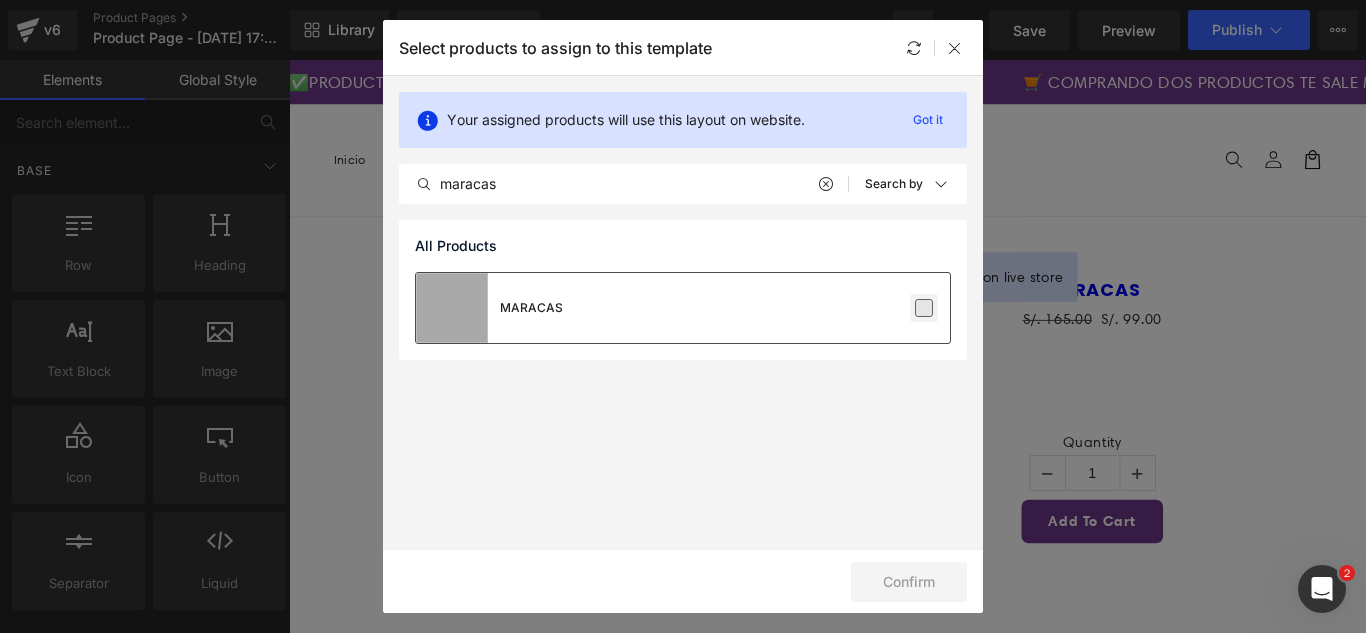 click at bounding box center [924, 308] 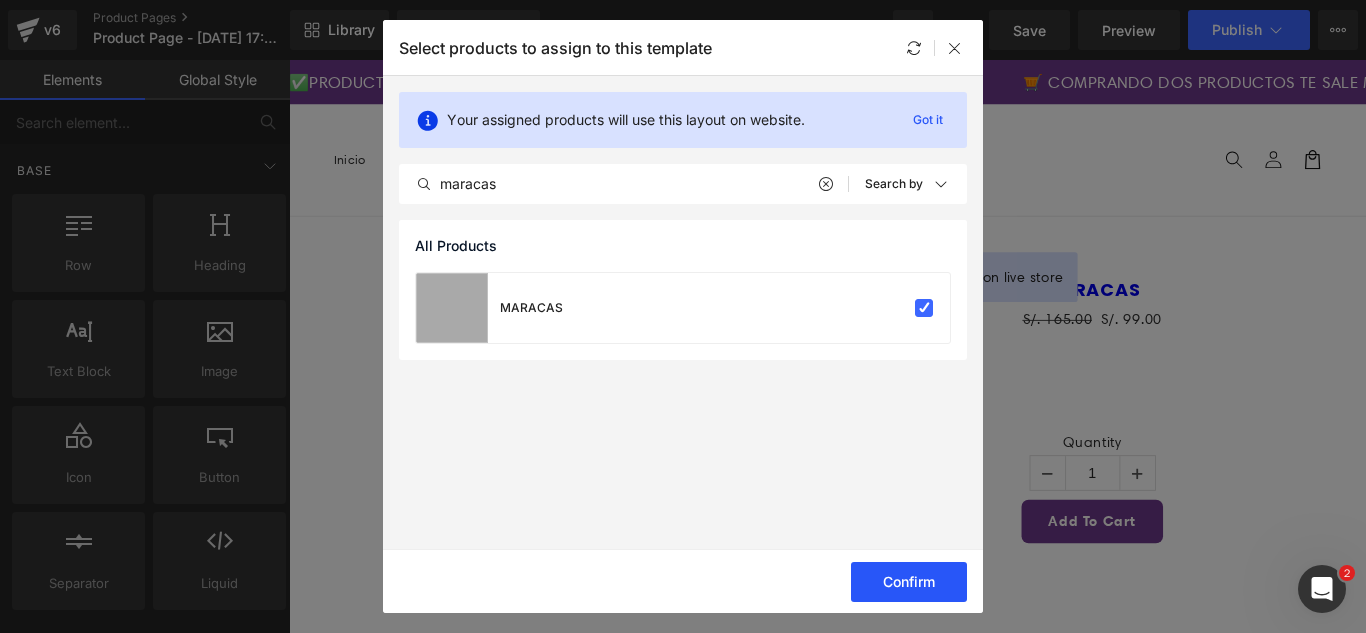 click on "Confirm" at bounding box center [909, 582] 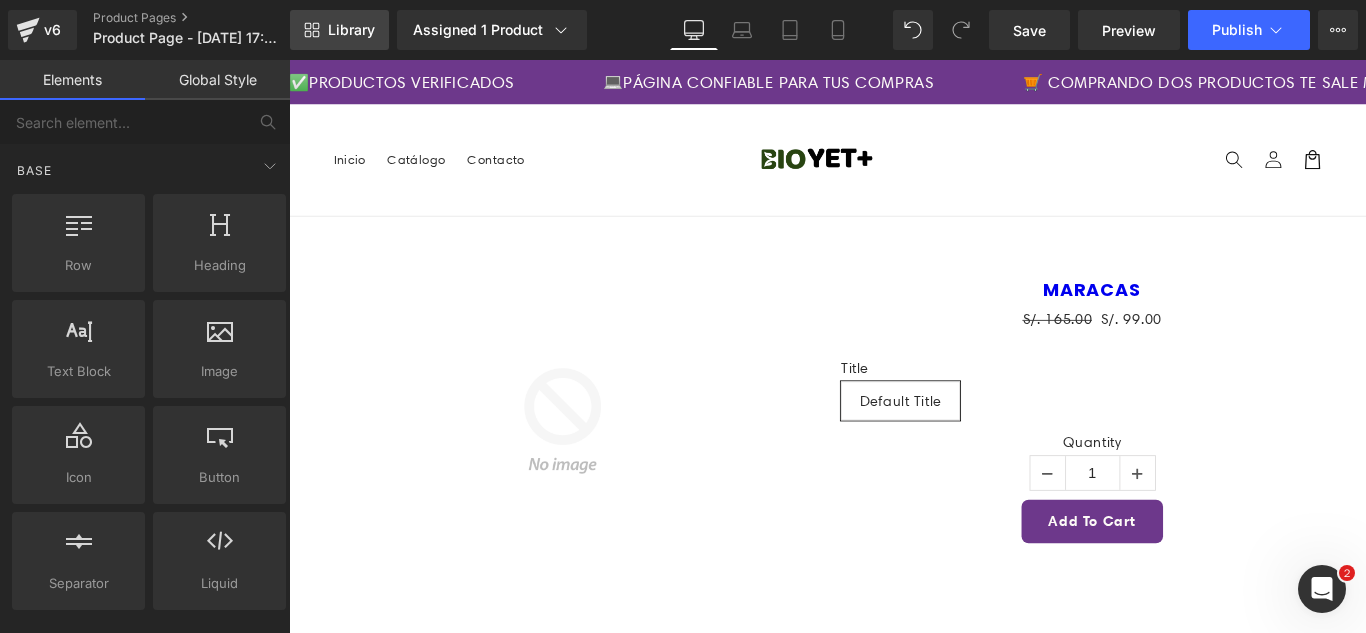 click on "Library" at bounding box center (351, 30) 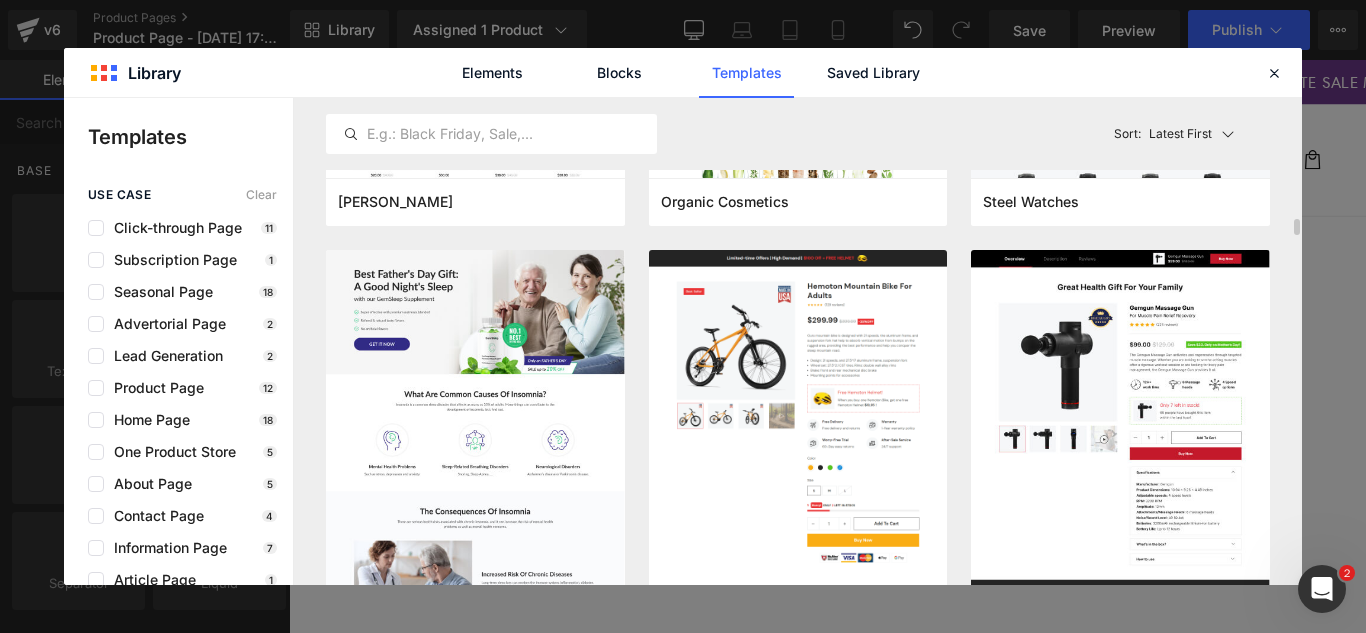 scroll, scrollTop: 6200, scrollLeft: 0, axis: vertical 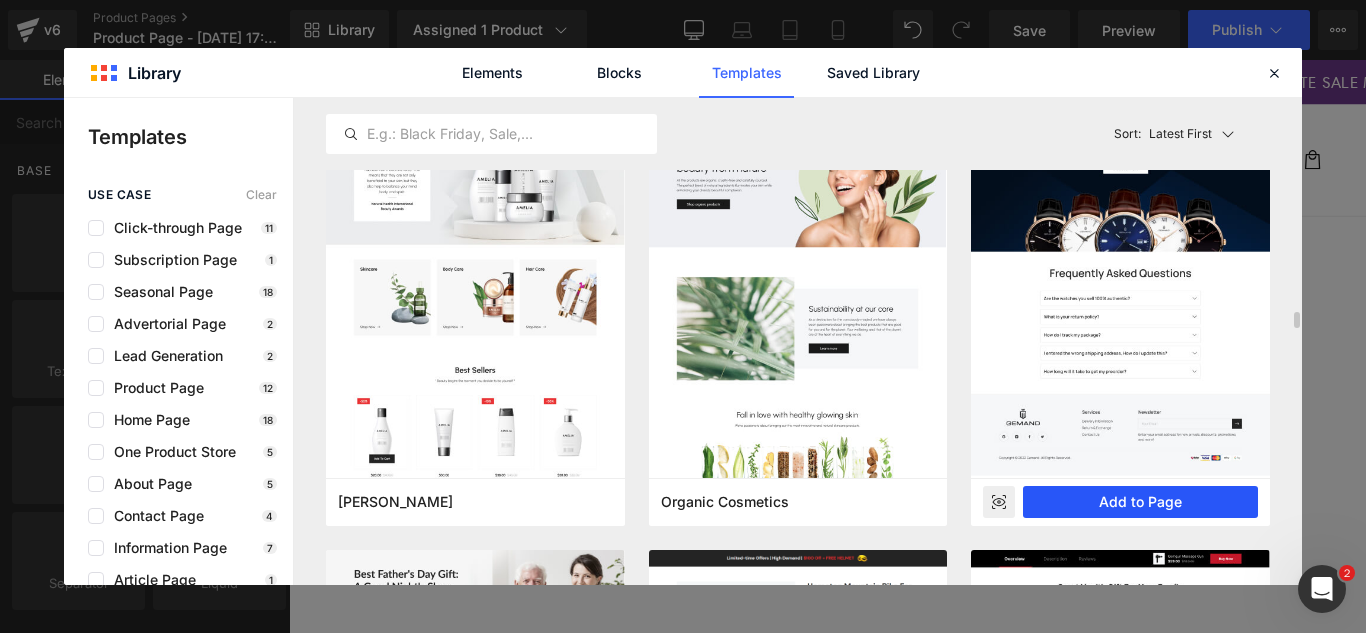 click on "Add to Page" at bounding box center (1140, 502) 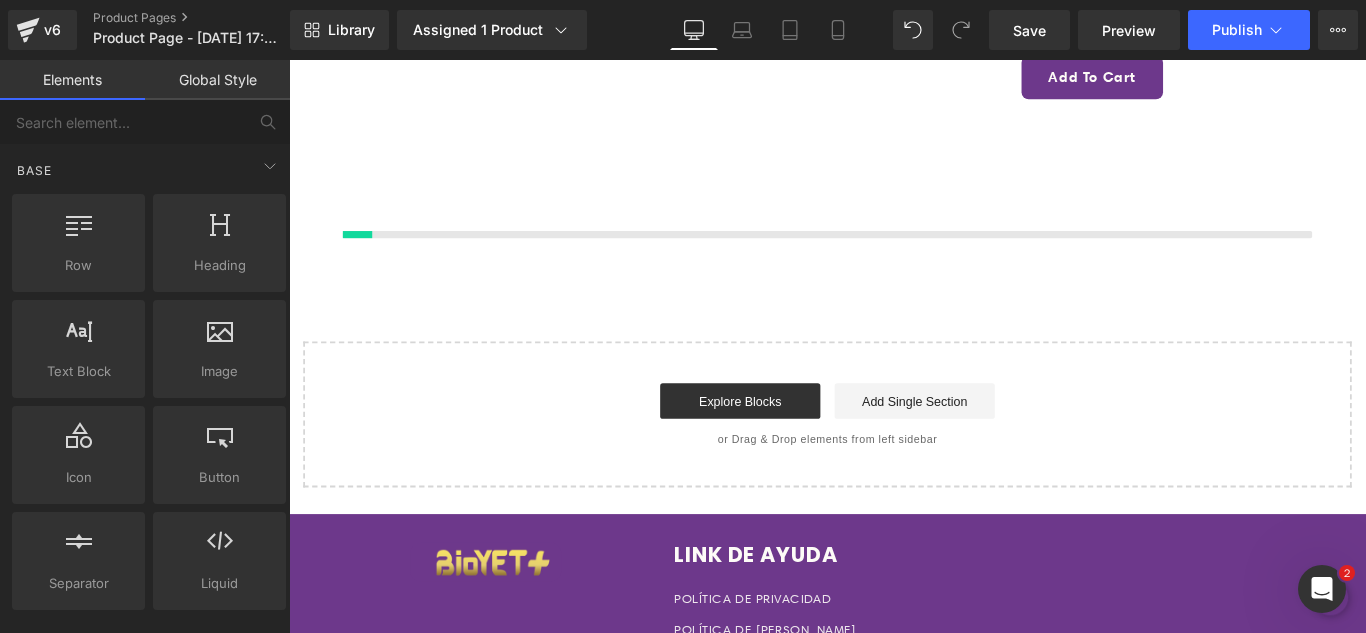 scroll, scrollTop: 511, scrollLeft: 0, axis: vertical 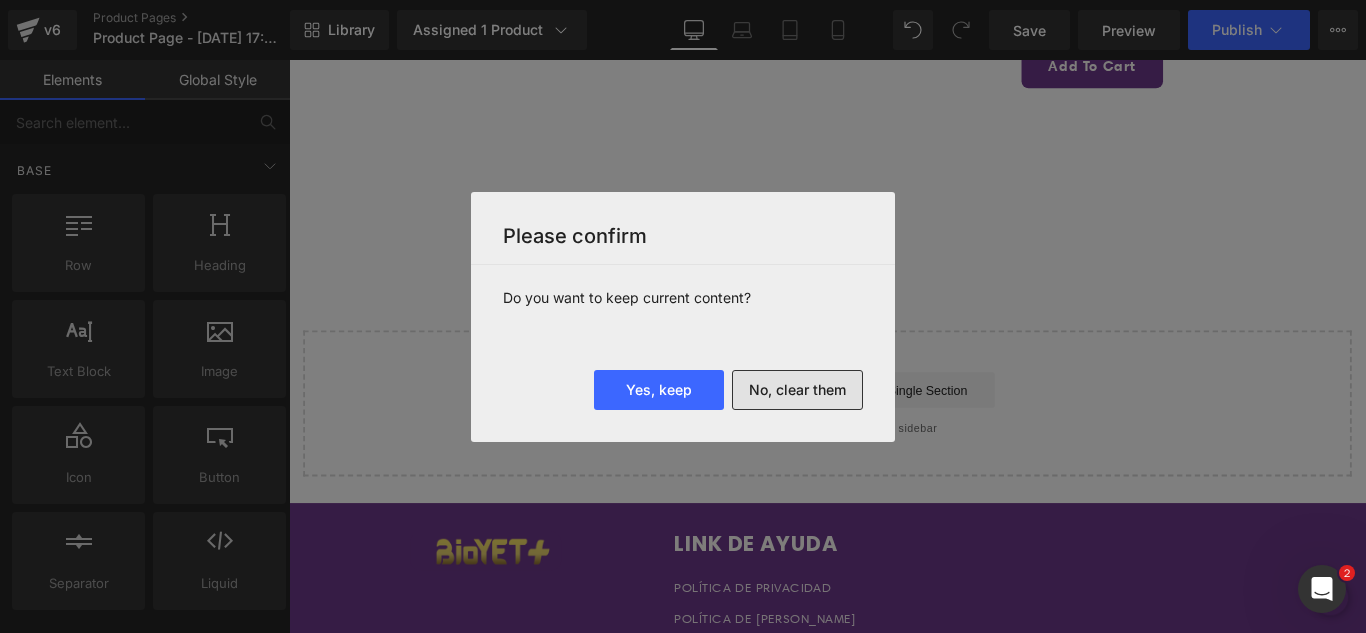click on "No, clear them" at bounding box center [797, 390] 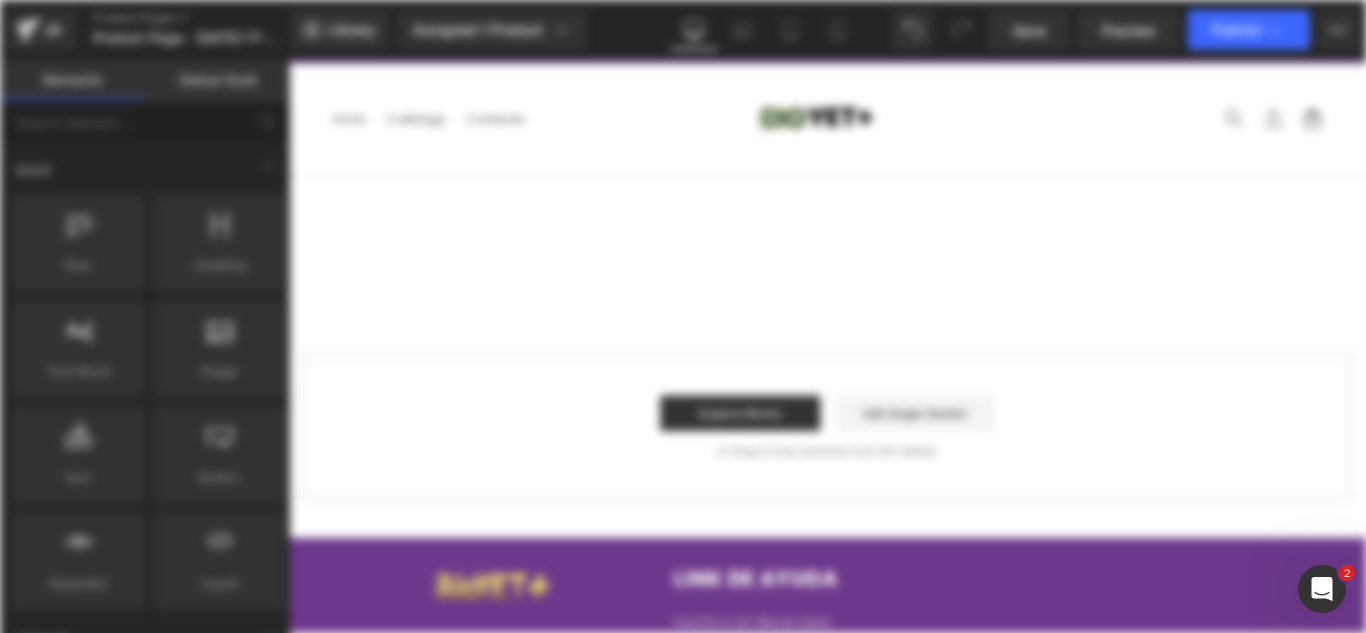 scroll, scrollTop: 0, scrollLeft: 0, axis: both 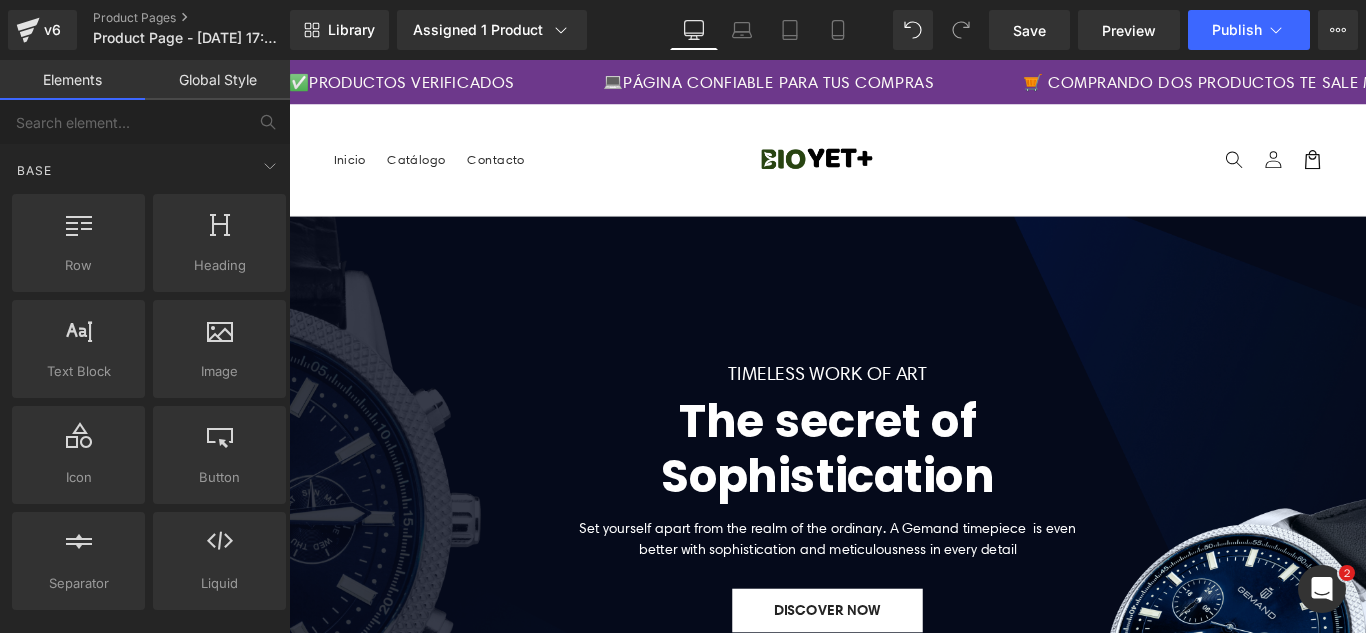 click on "Designed to the pinnacle of precision Heading         Row         Image         Image         At Gemand, the masters of mechanics create sophisticated timepieces with the utmost precision. We have a sincere focus on quality, materials and the smallest details. We believe it is what makes our brand stand out from others. Text Block         Row         Row" at bounding box center [894, 1359] 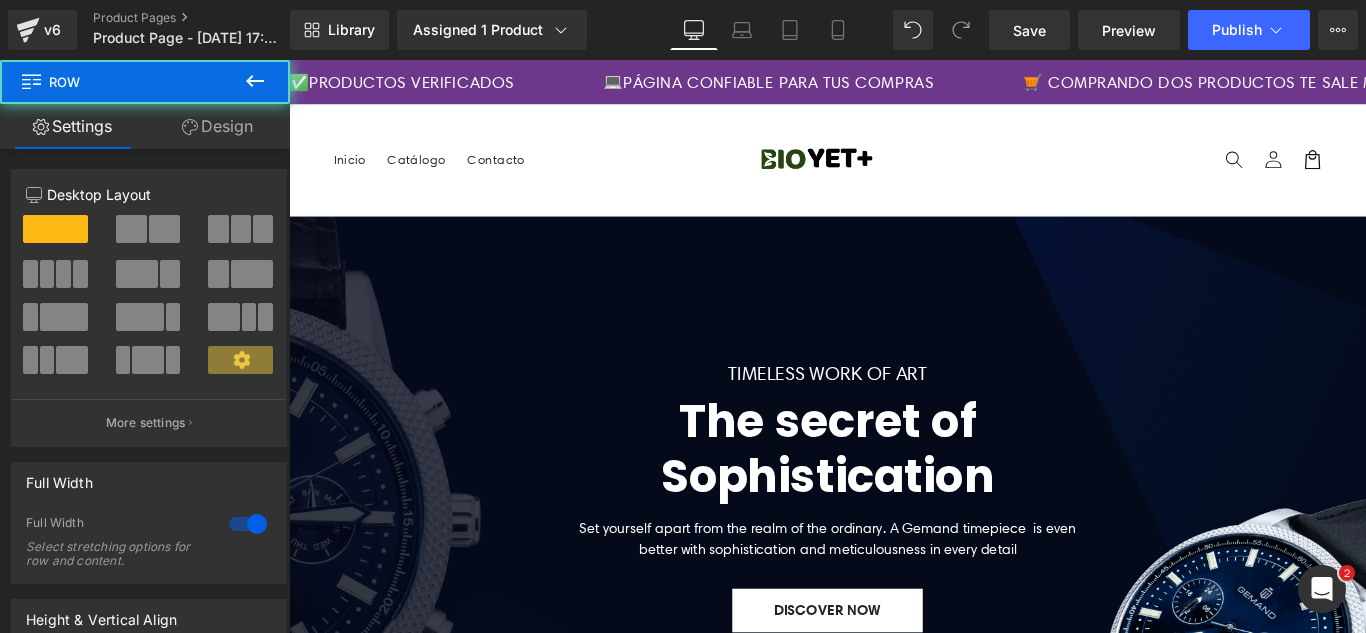 scroll, scrollTop: 500, scrollLeft: 0, axis: vertical 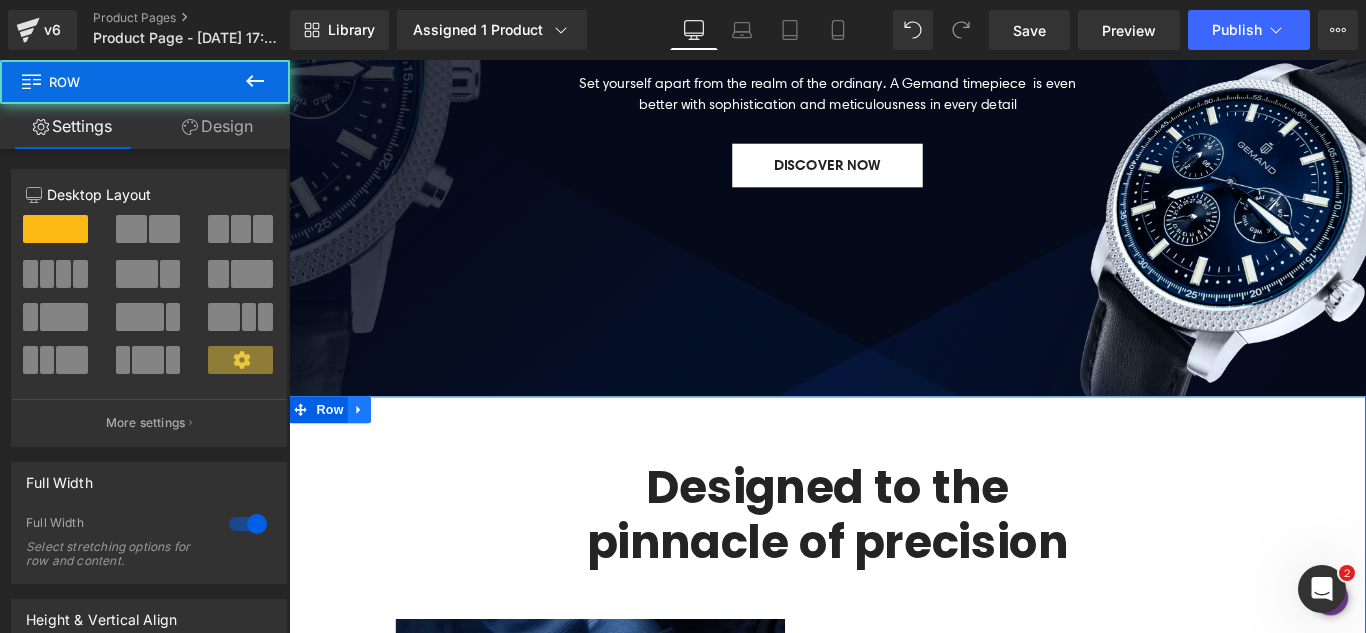 click 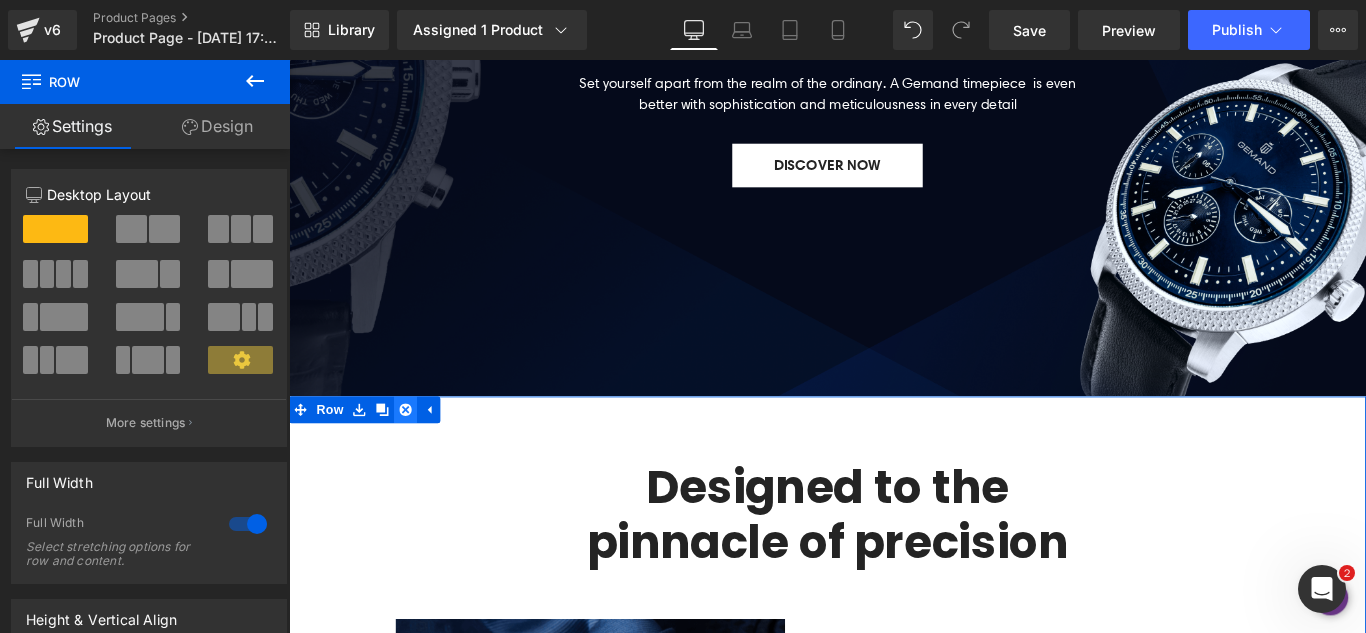 click 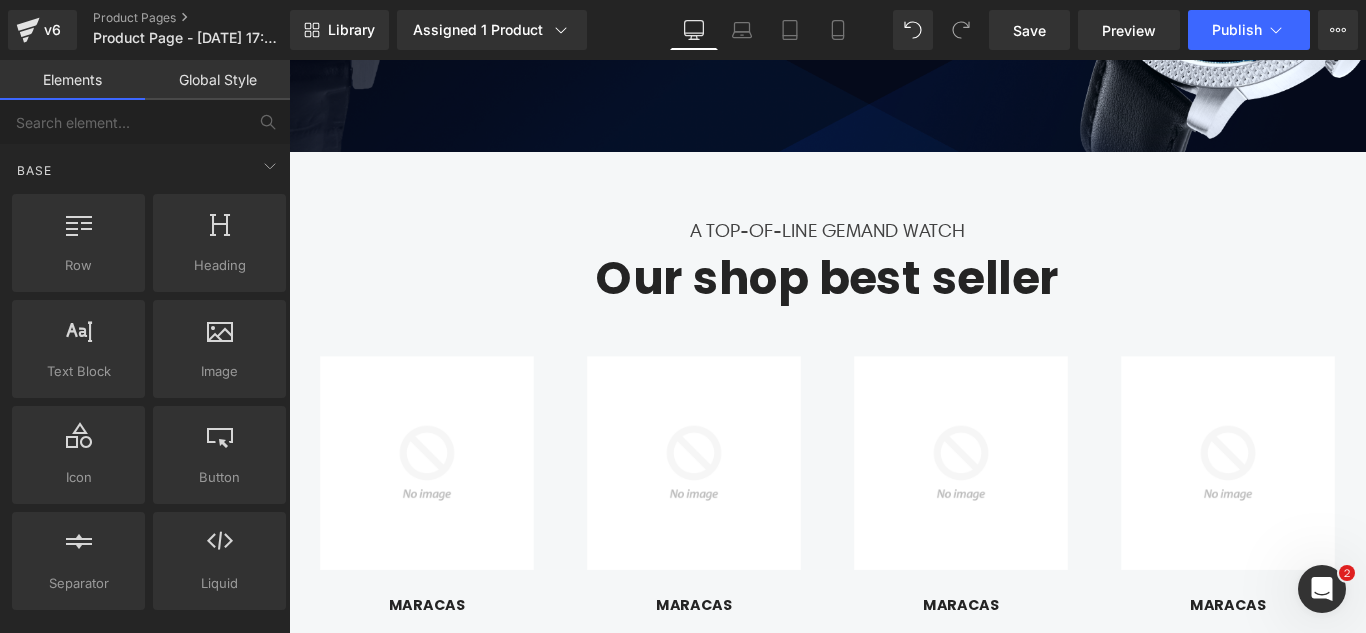 scroll, scrollTop: 800, scrollLeft: 0, axis: vertical 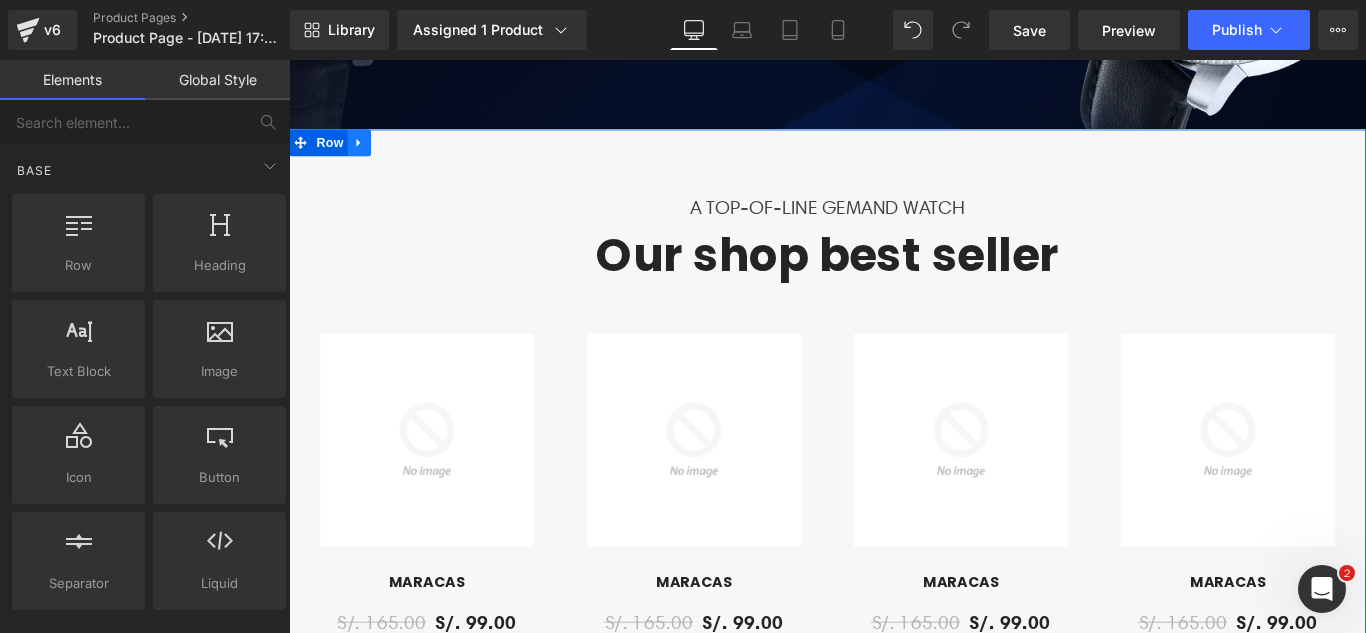 click at bounding box center [368, 153] 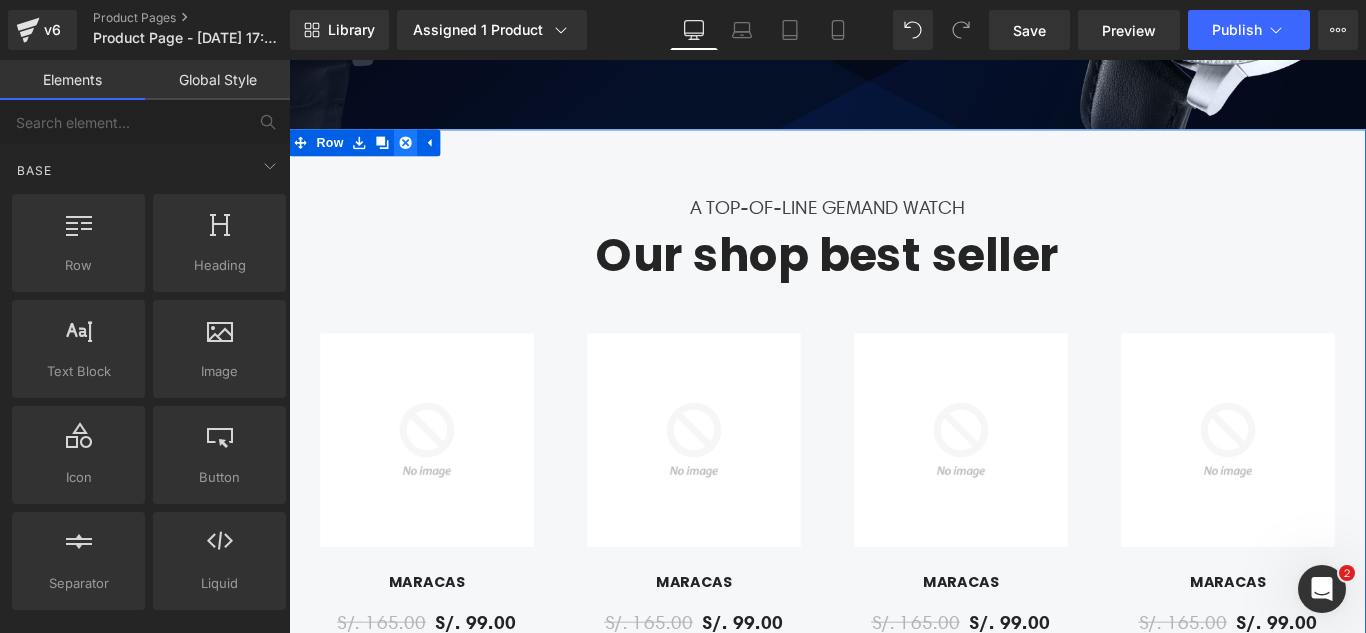 click 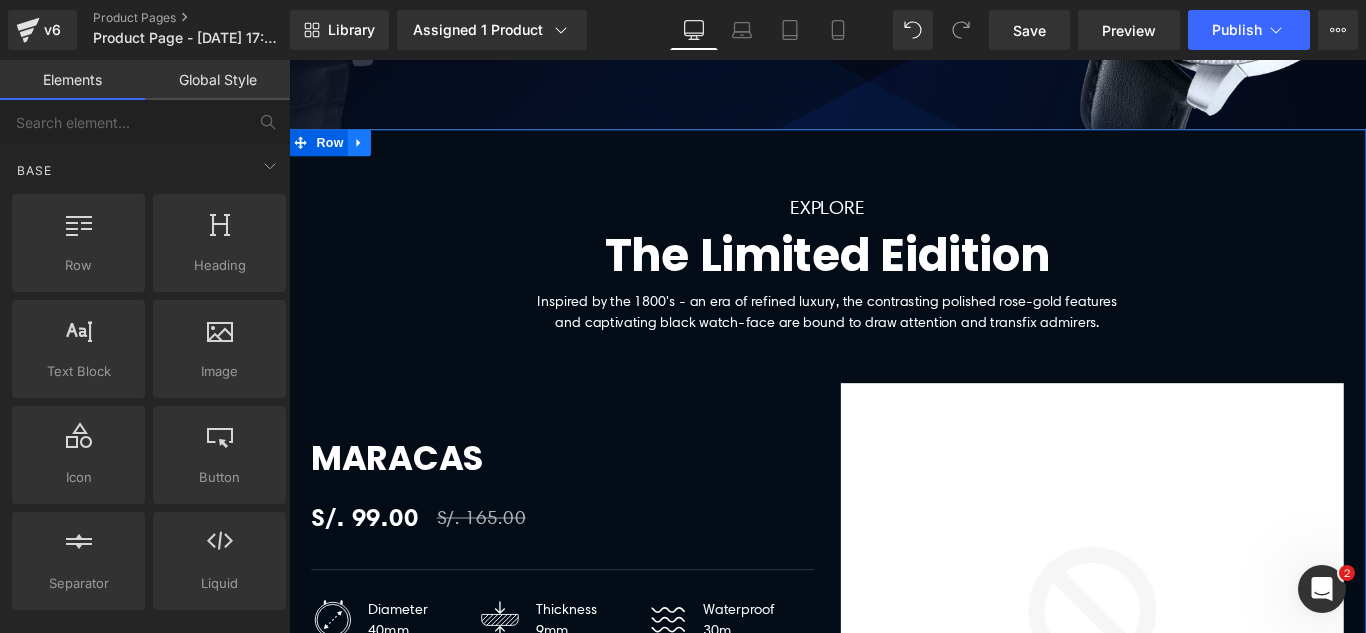 click 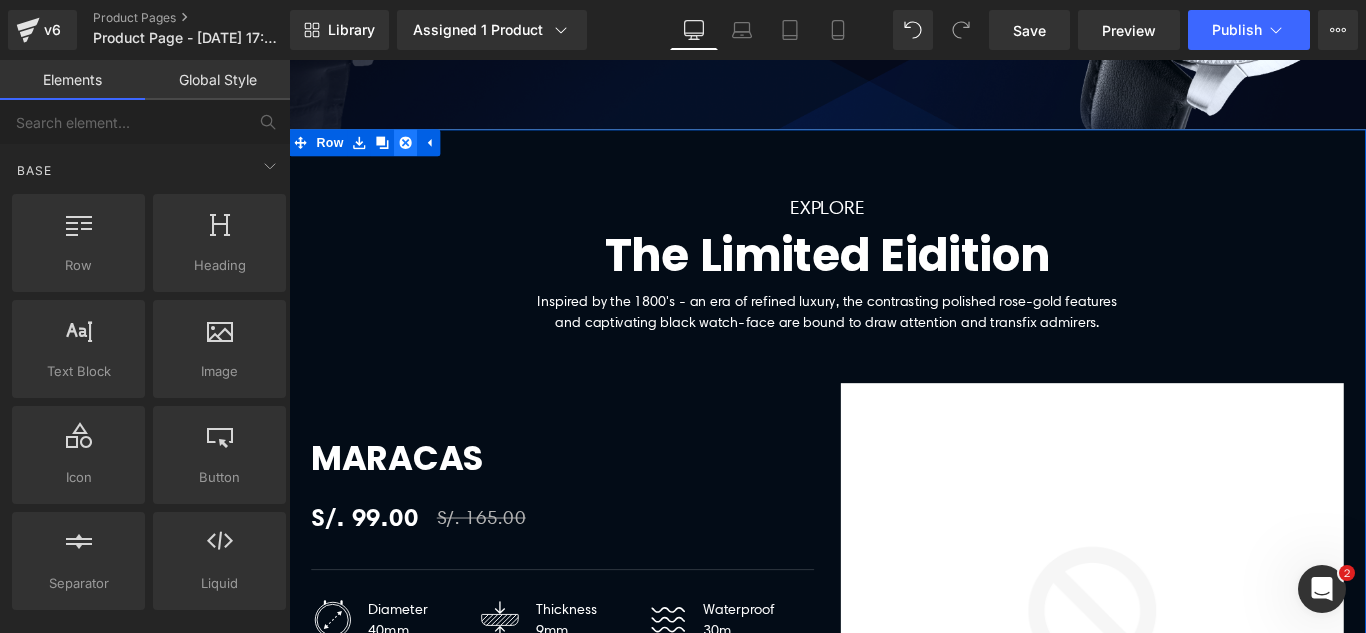 click 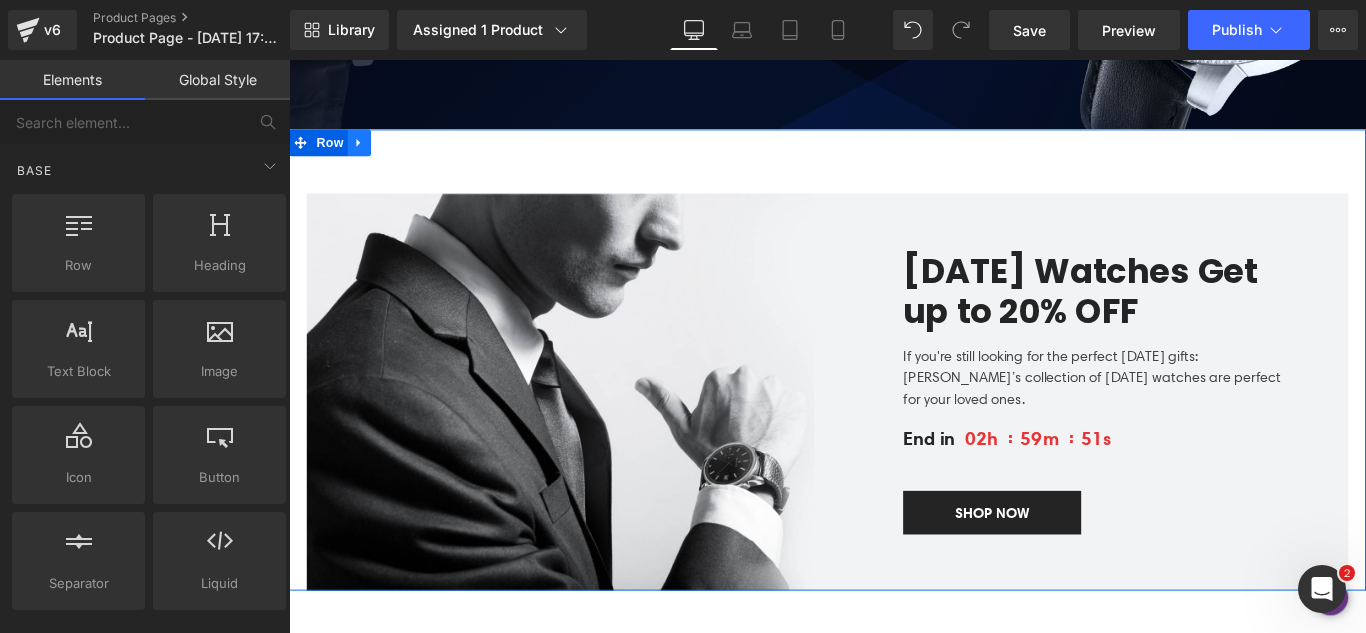 click at bounding box center [368, 153] 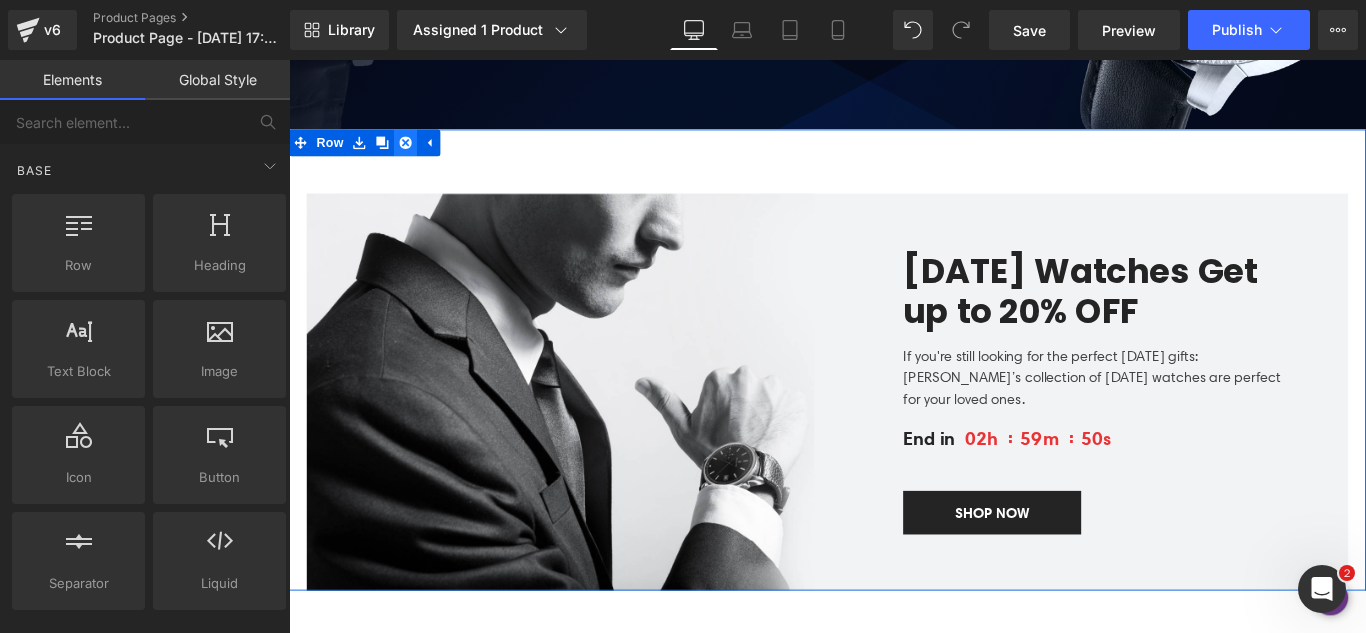 click 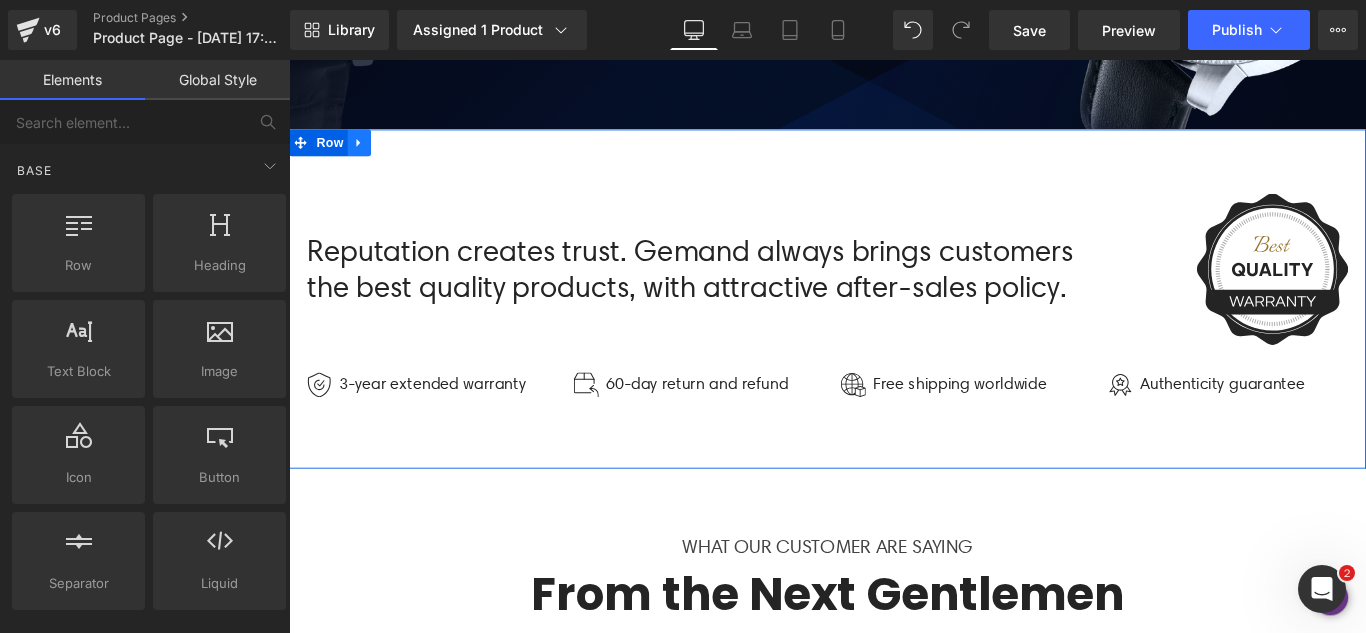 click 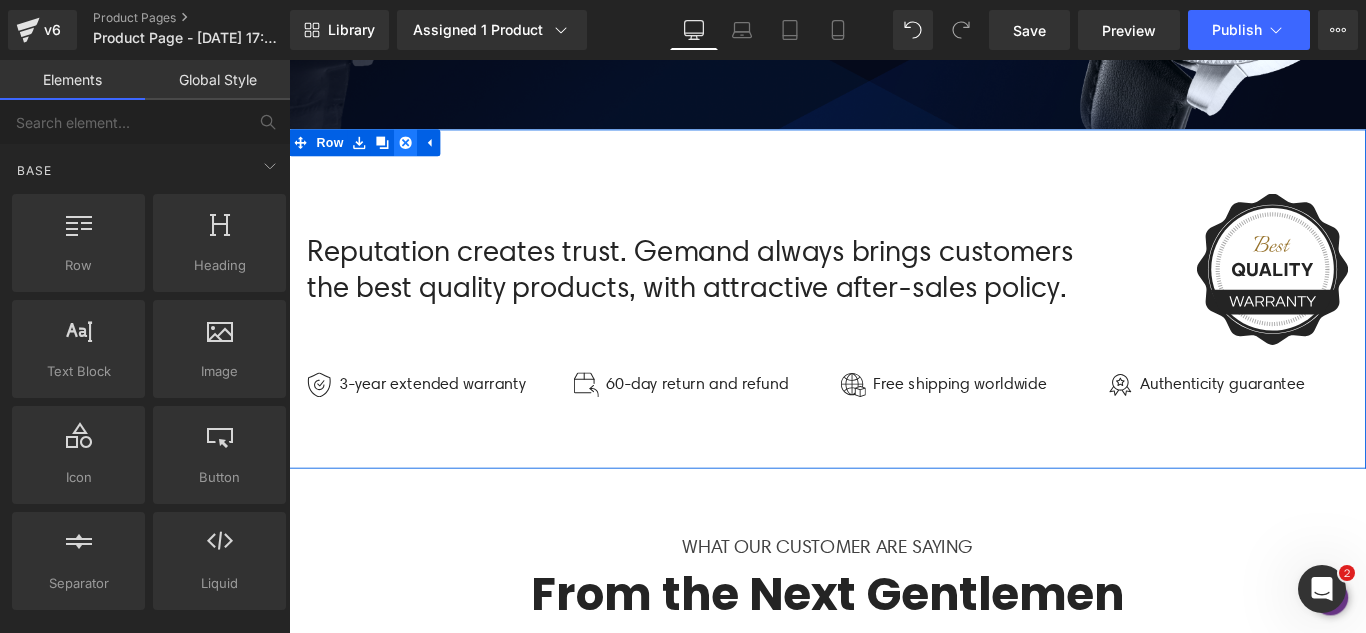 click 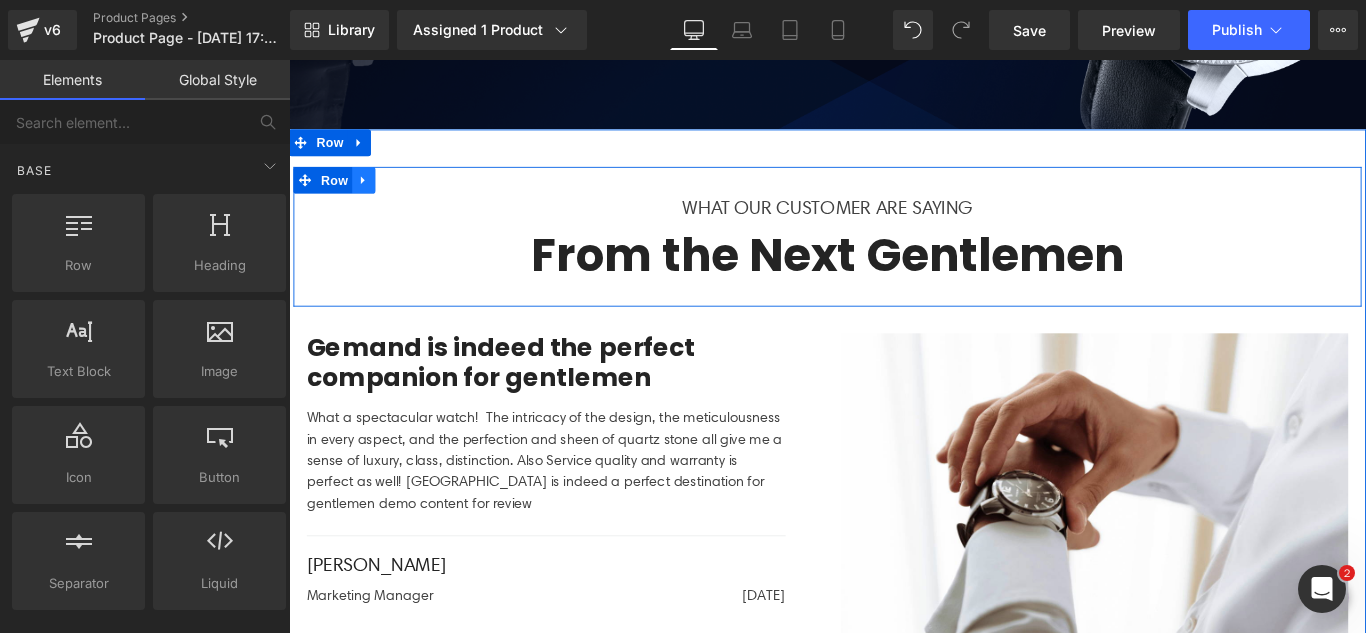 click 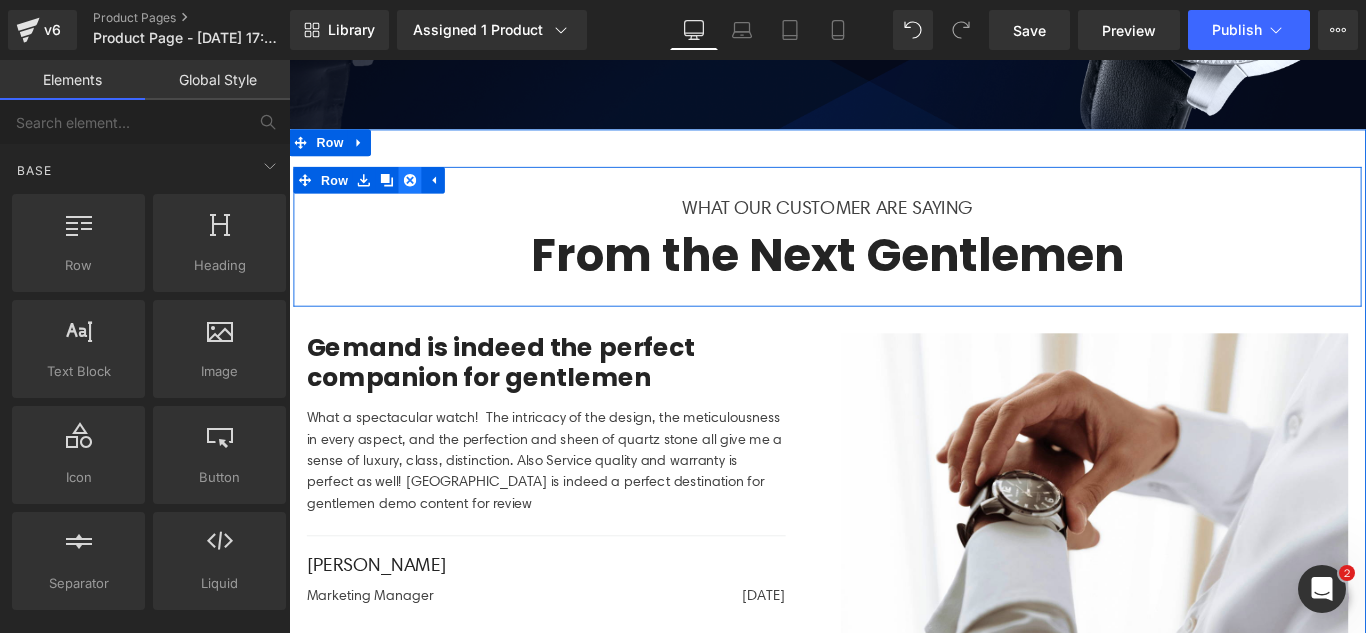 click 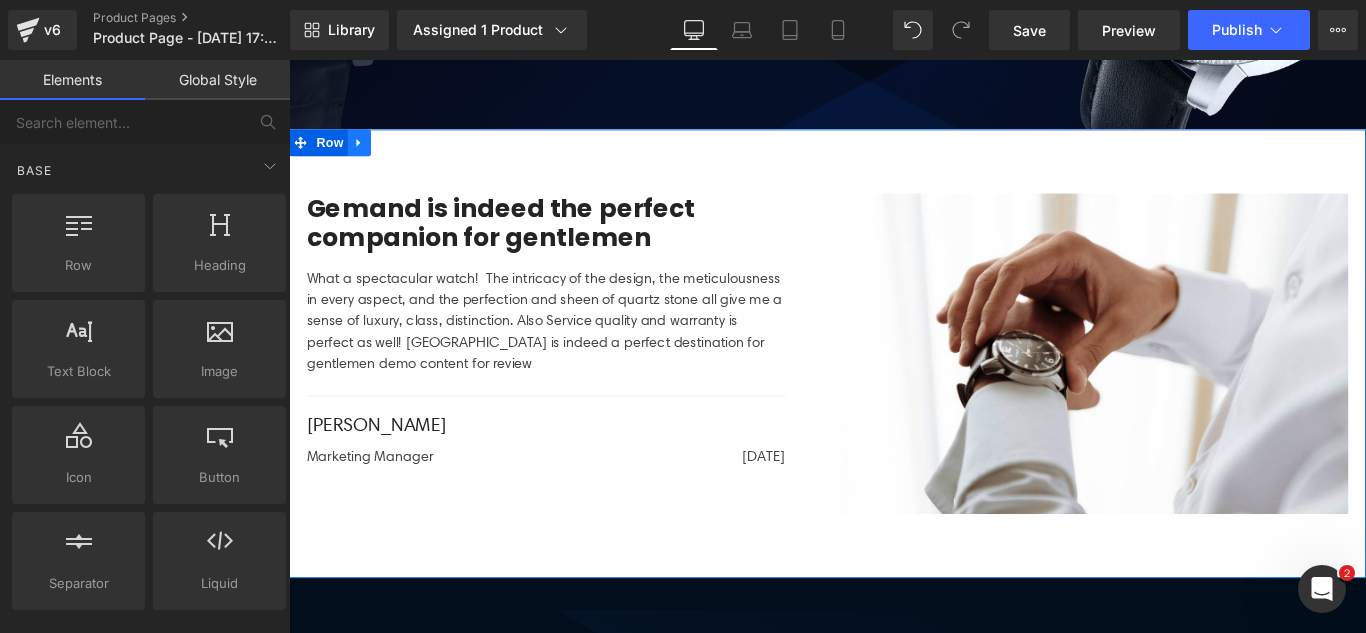 click 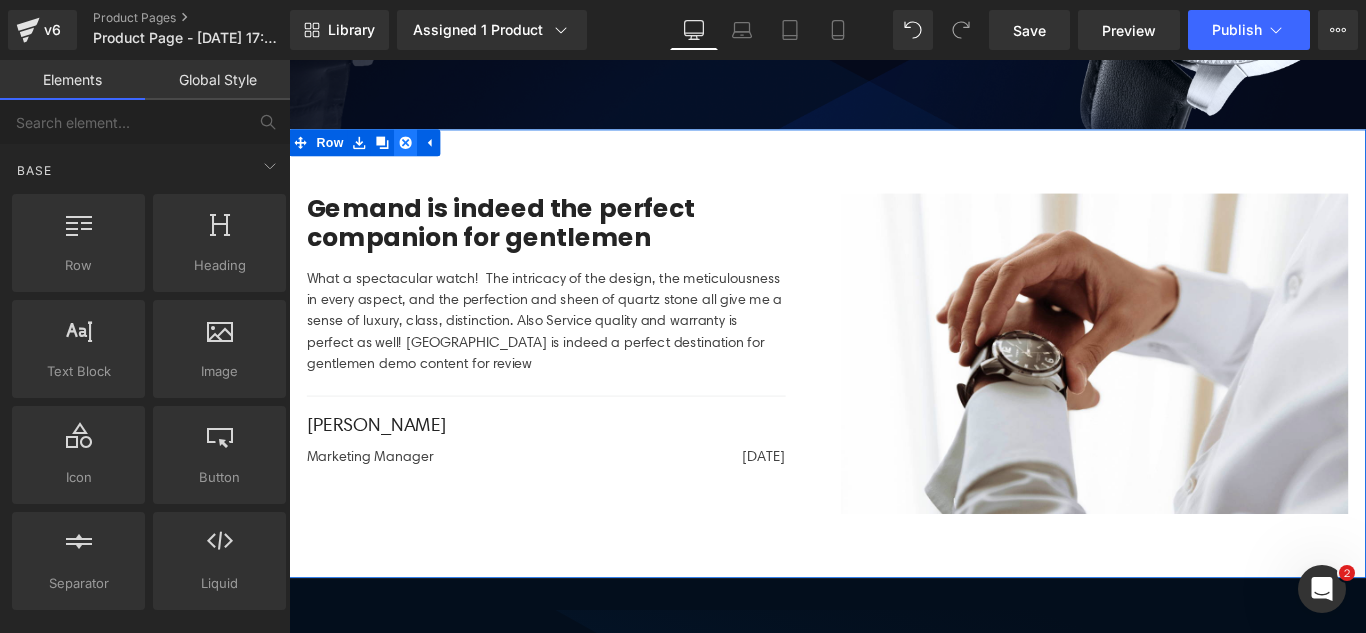click 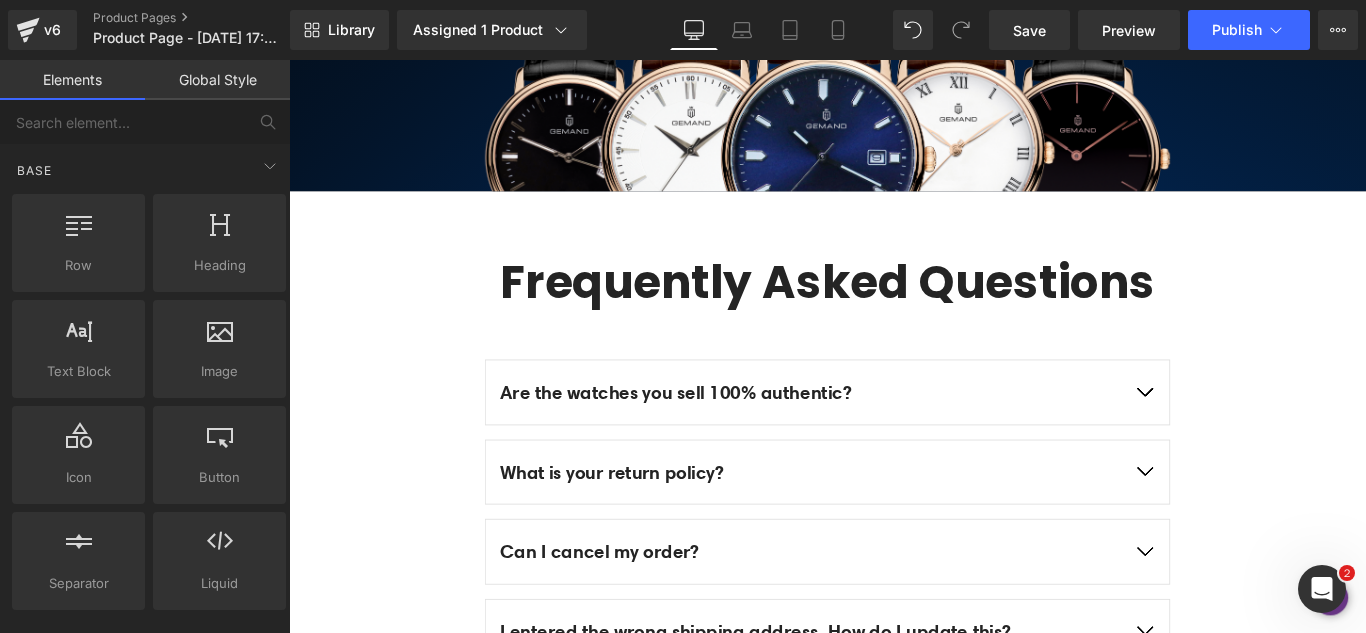 scroll, scrollTop: 1458, scrollLeft: 0, axis: vertical 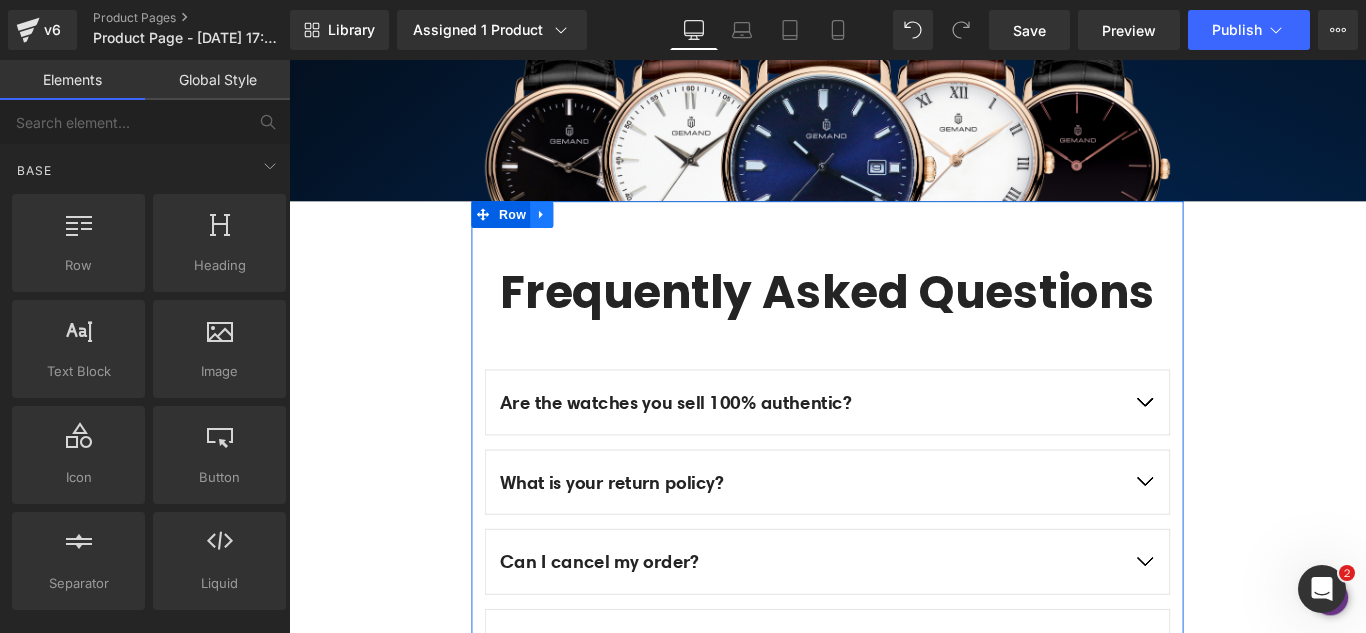 click 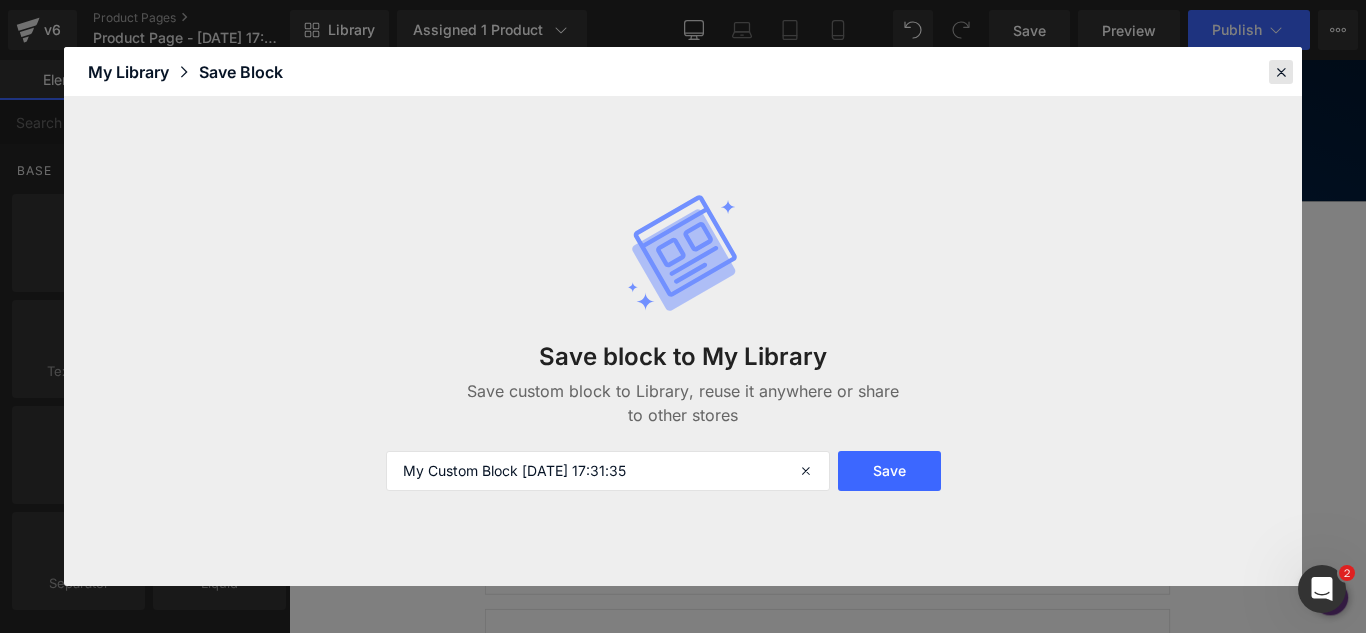 click 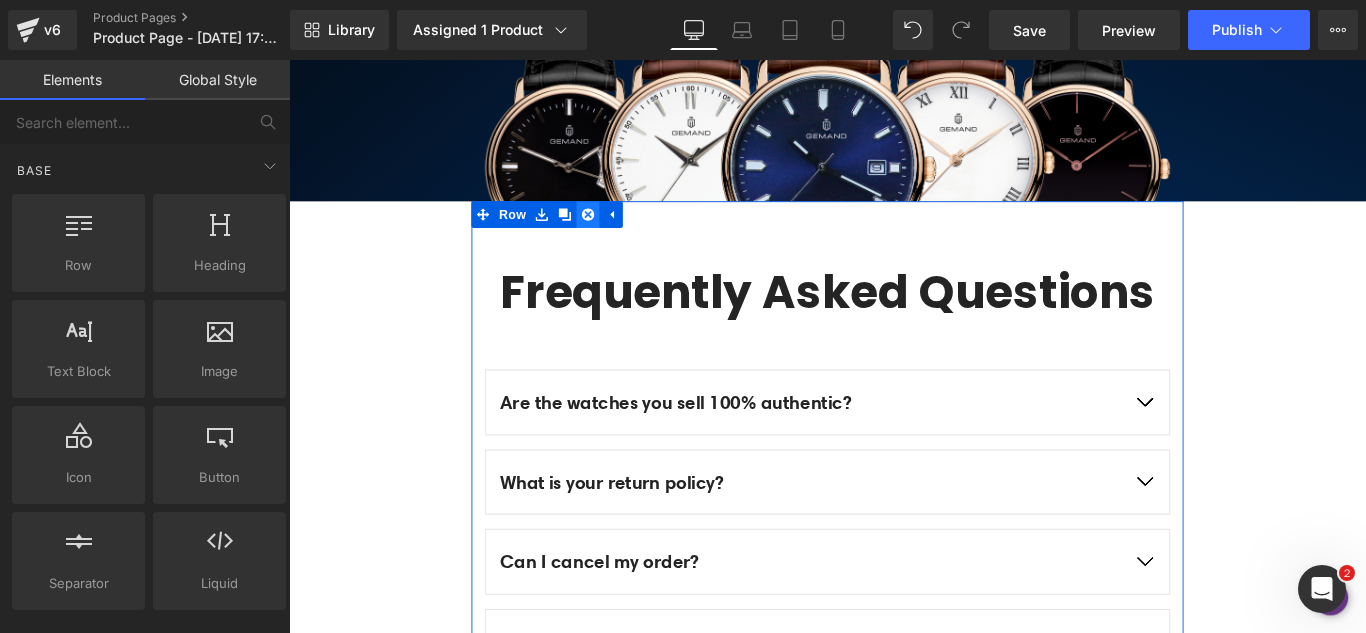 click 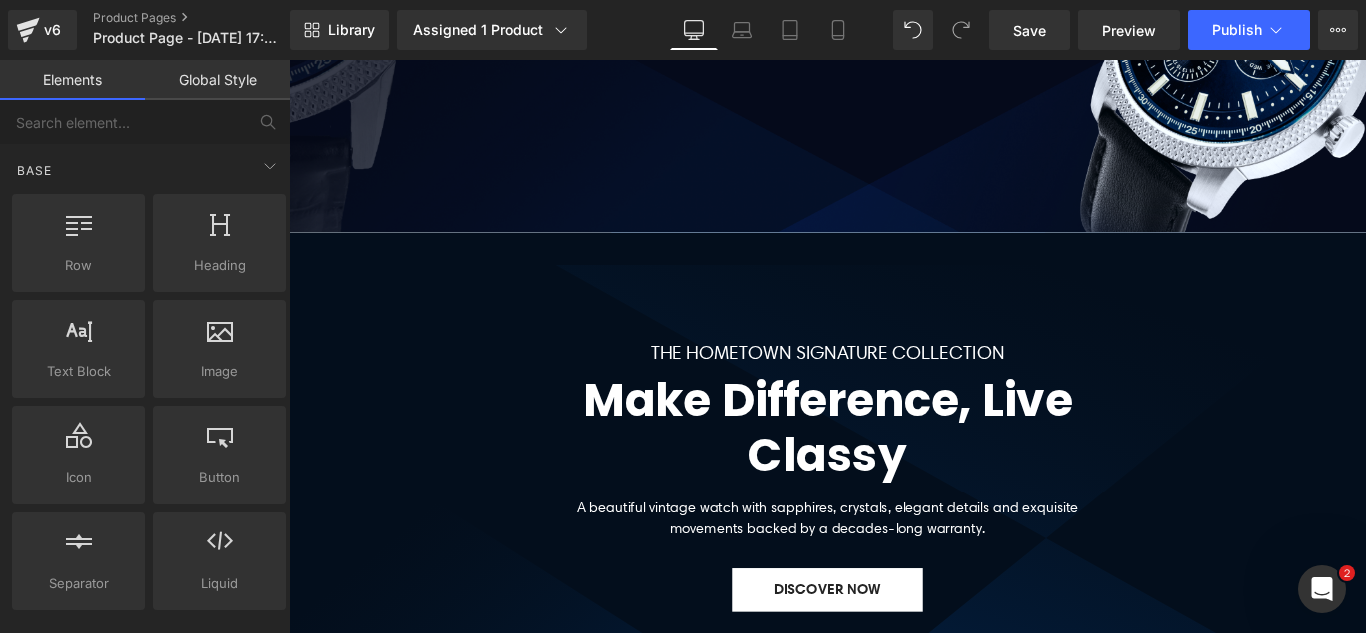 scroll, scrollTop: 800, scrollLeft: 0, axis: vertical 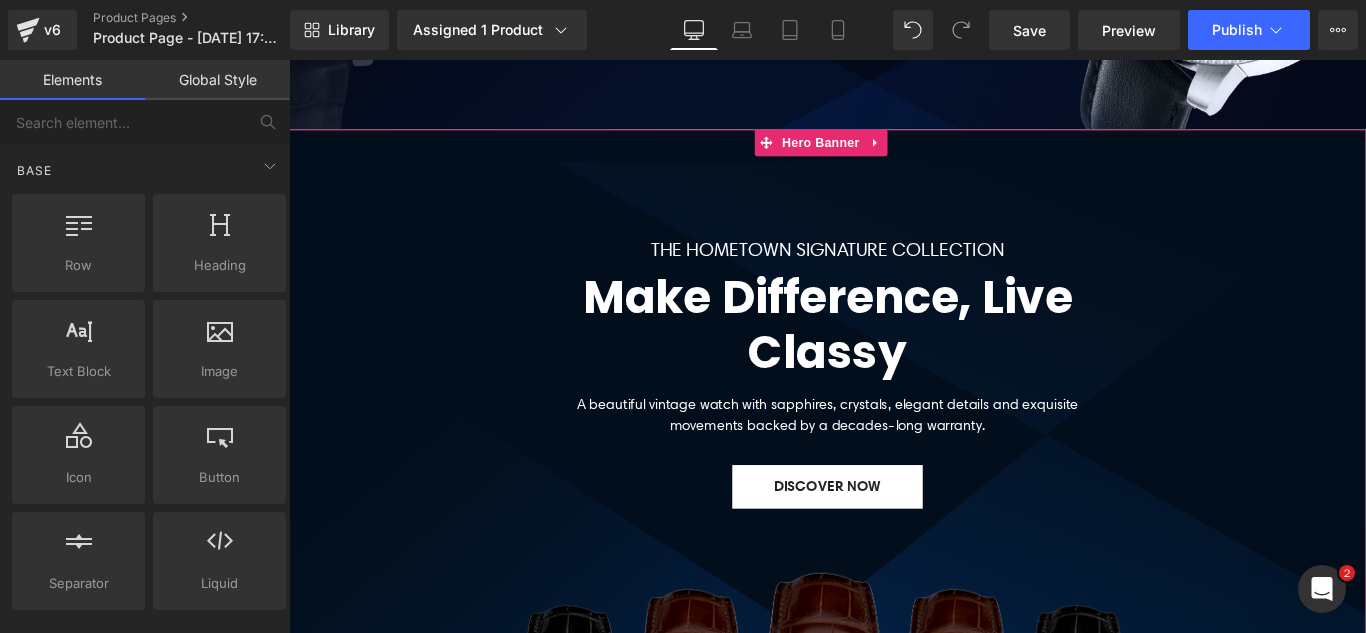 click at bounding box center [894, 507] 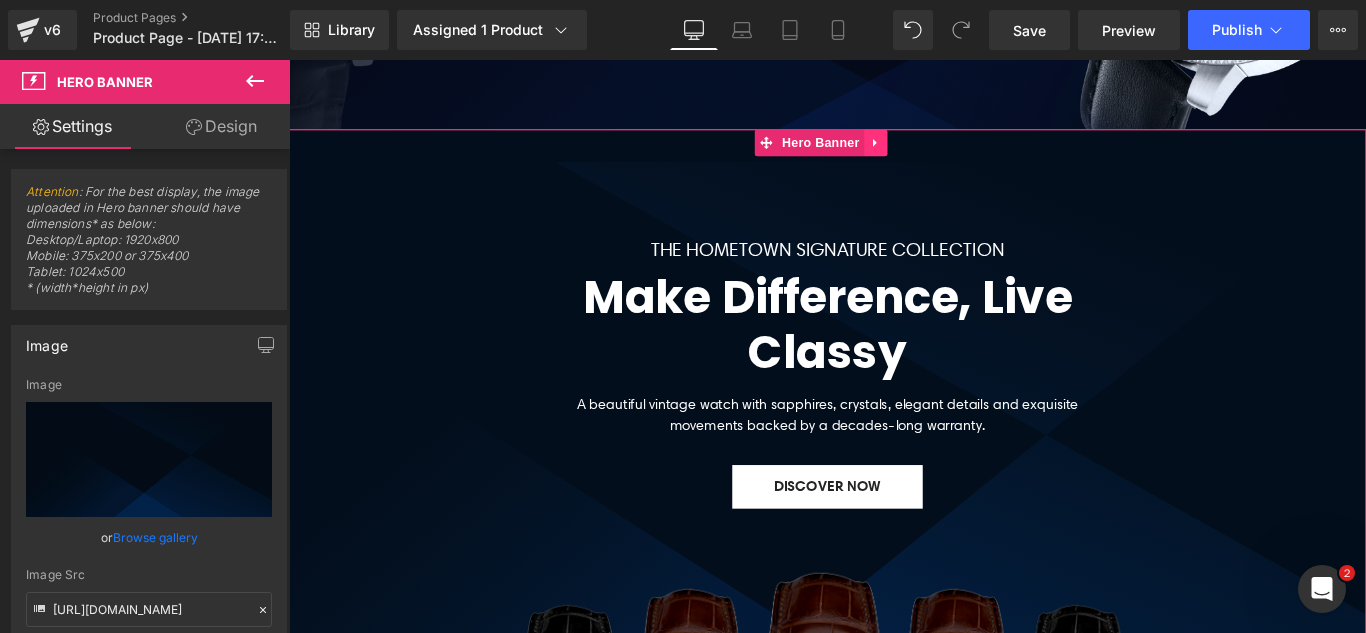 click 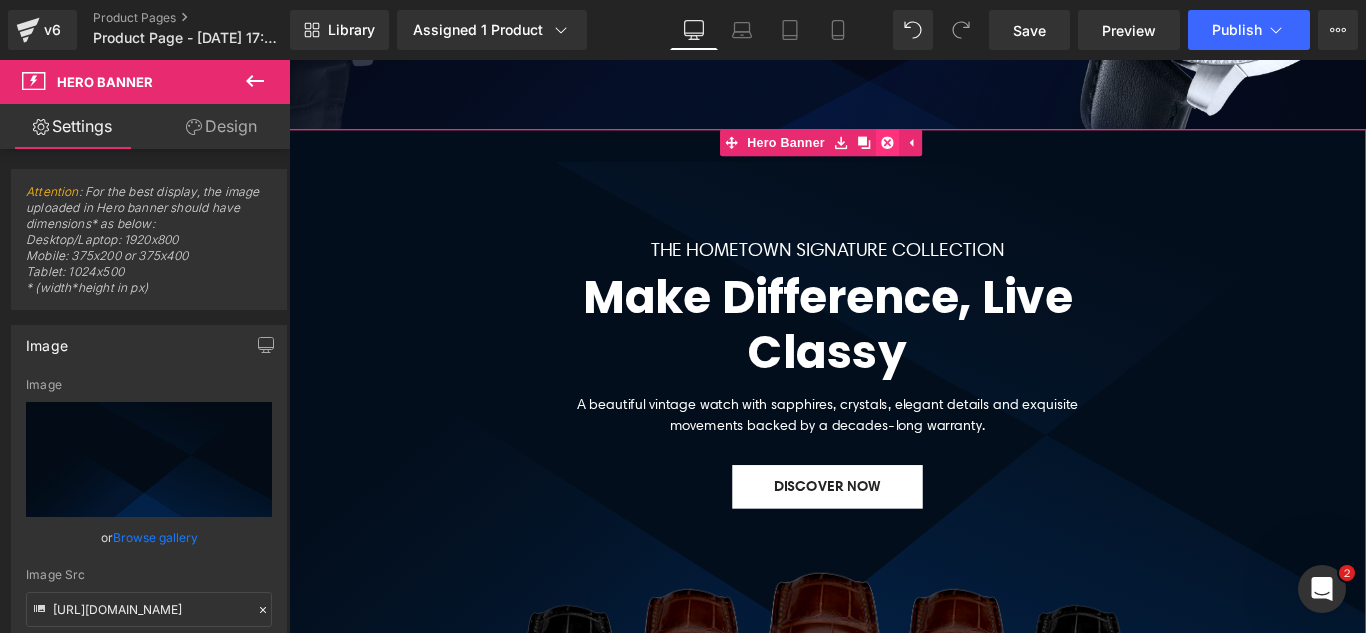 click 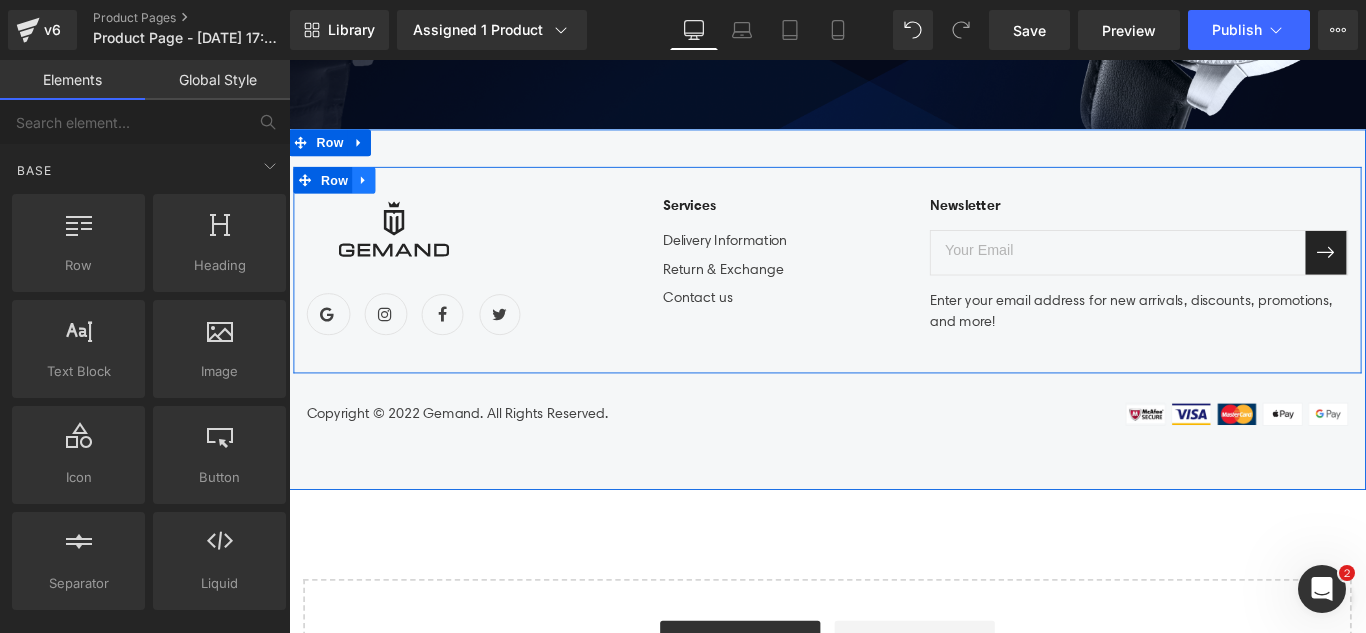 click 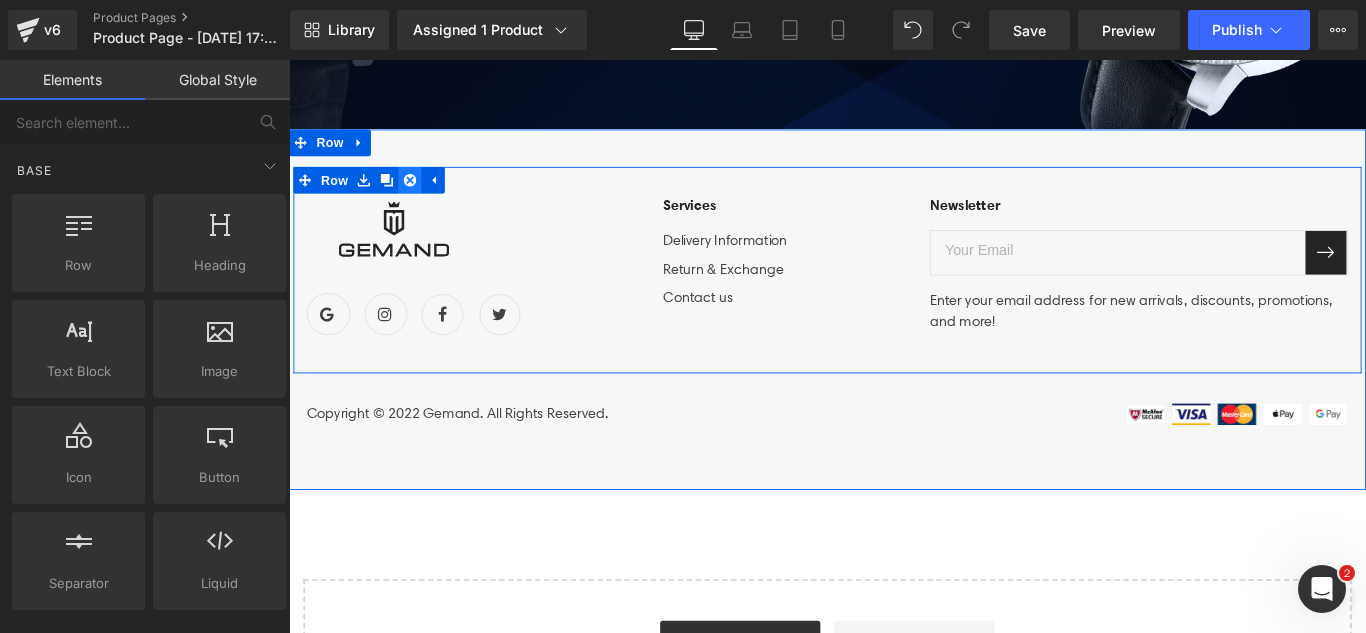 click 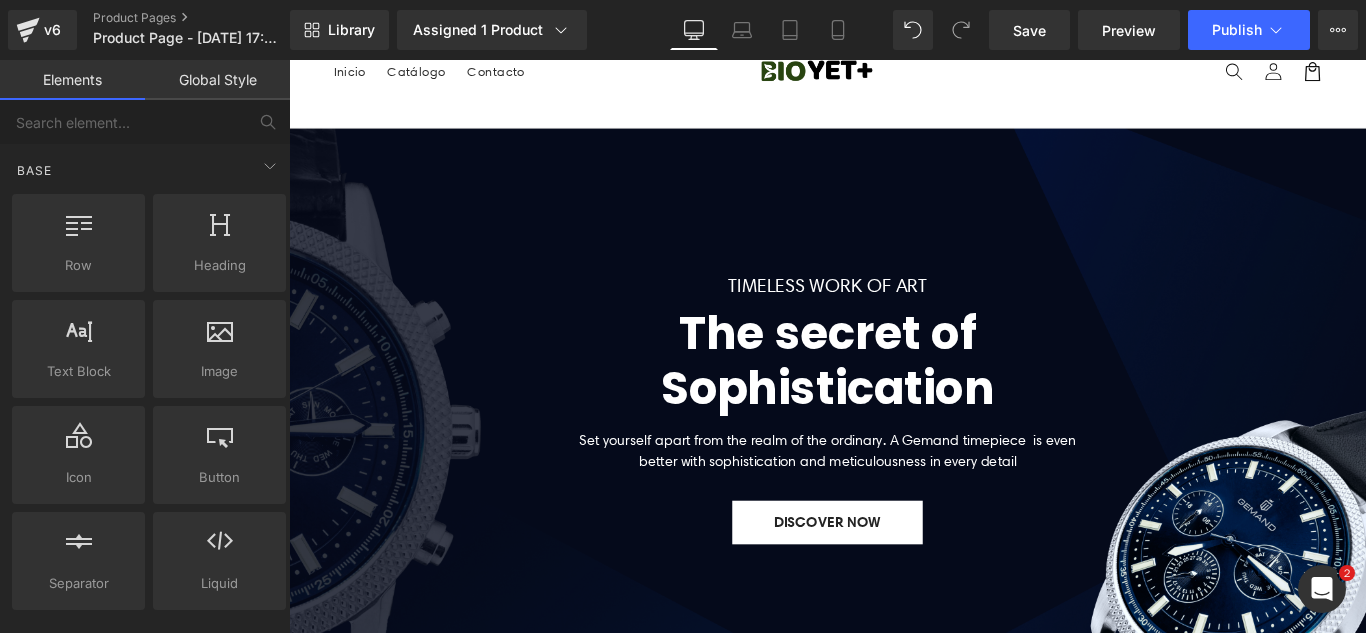 scroll, scrollTop: 0, scrollLeft: 0, axis: both 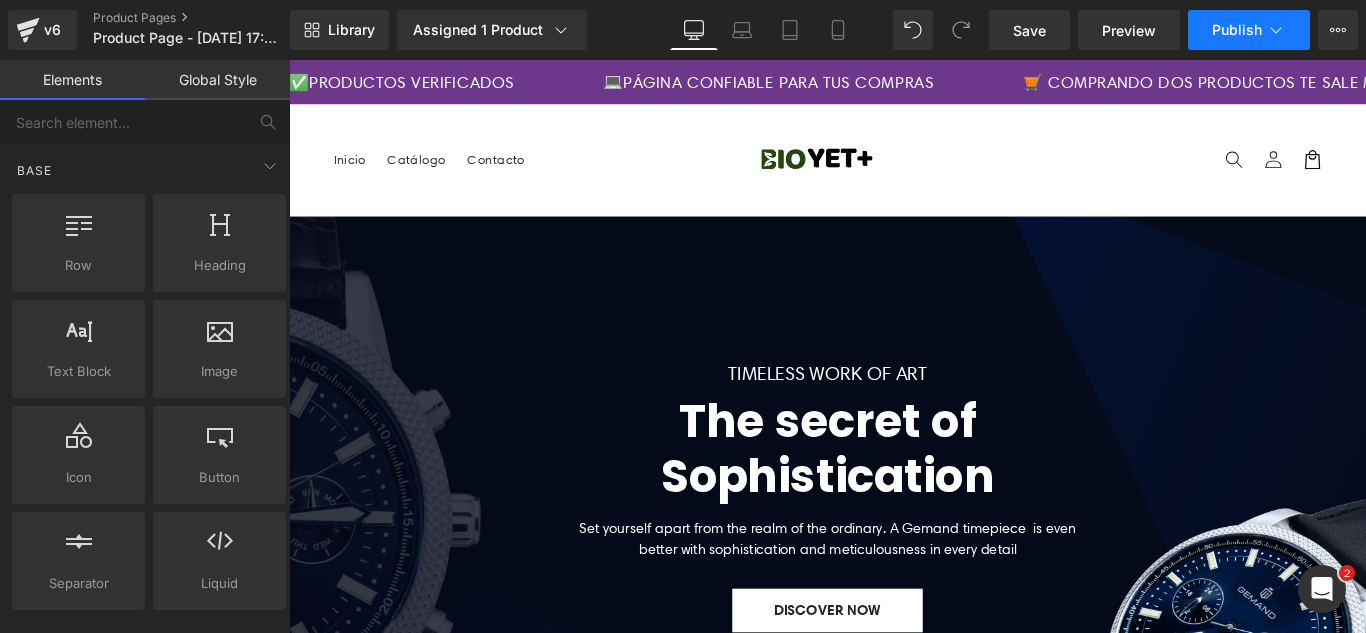 click 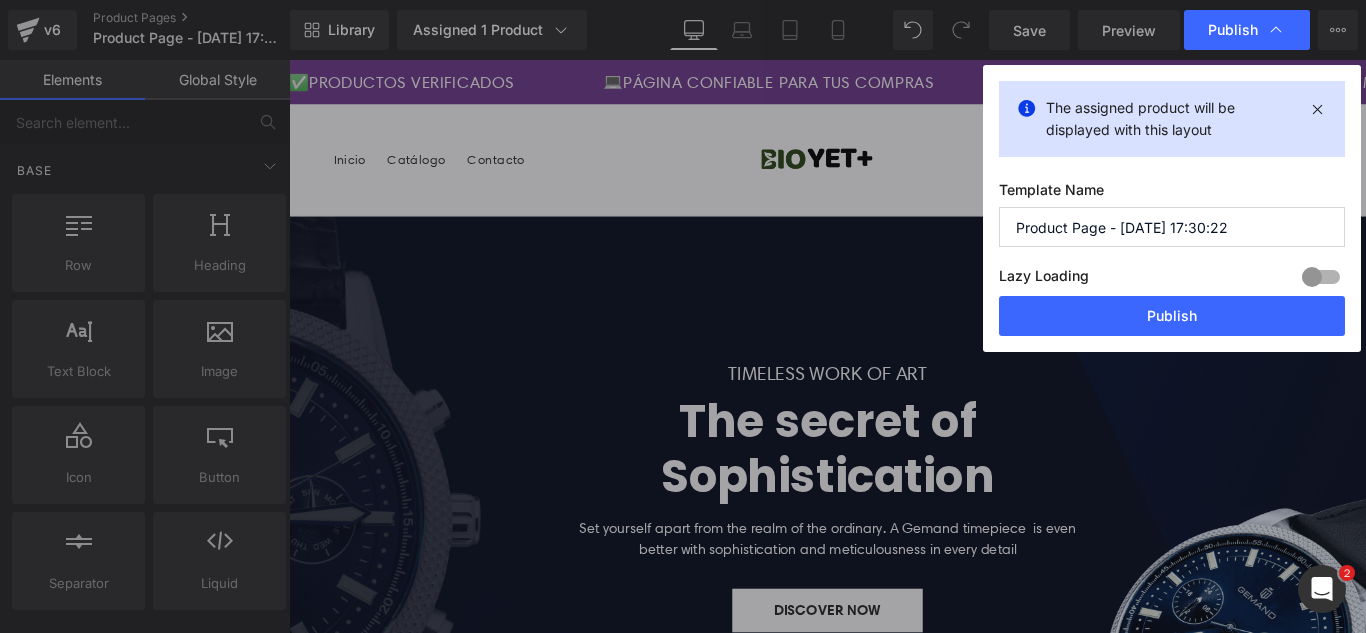click on "Product Page - [DATE] 17:30:22" at bounding box center (1172, 227) 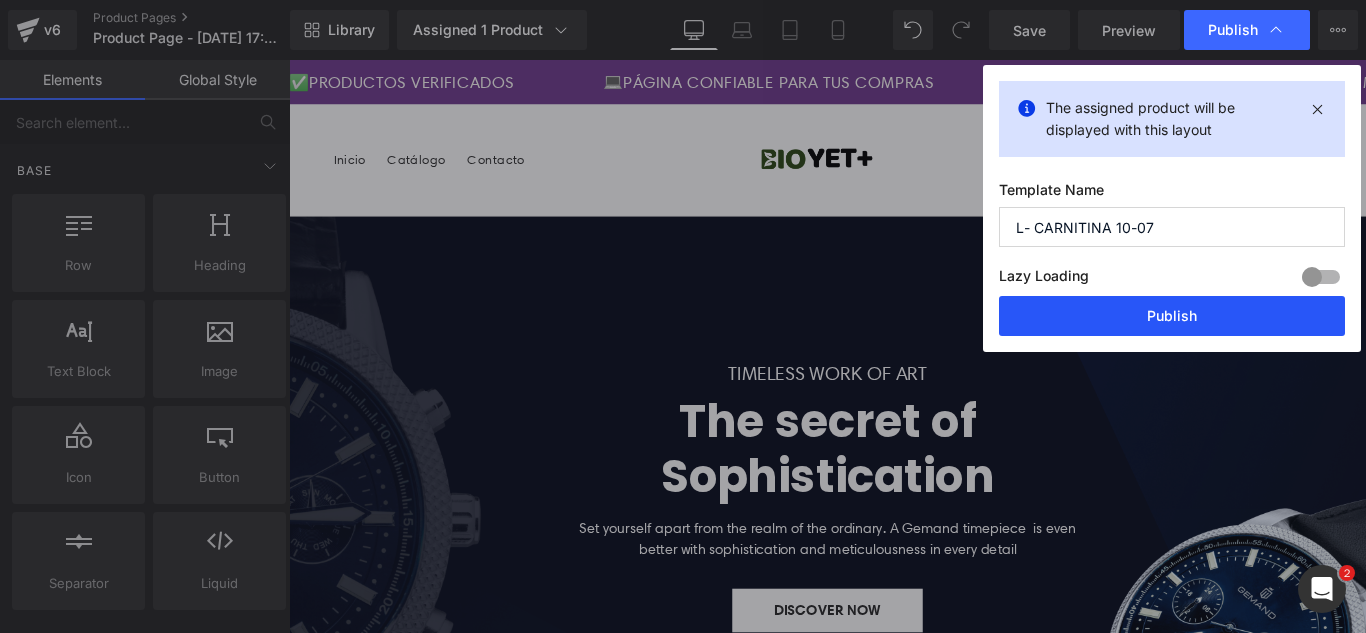 type on "L- CARNITINA 10-07" 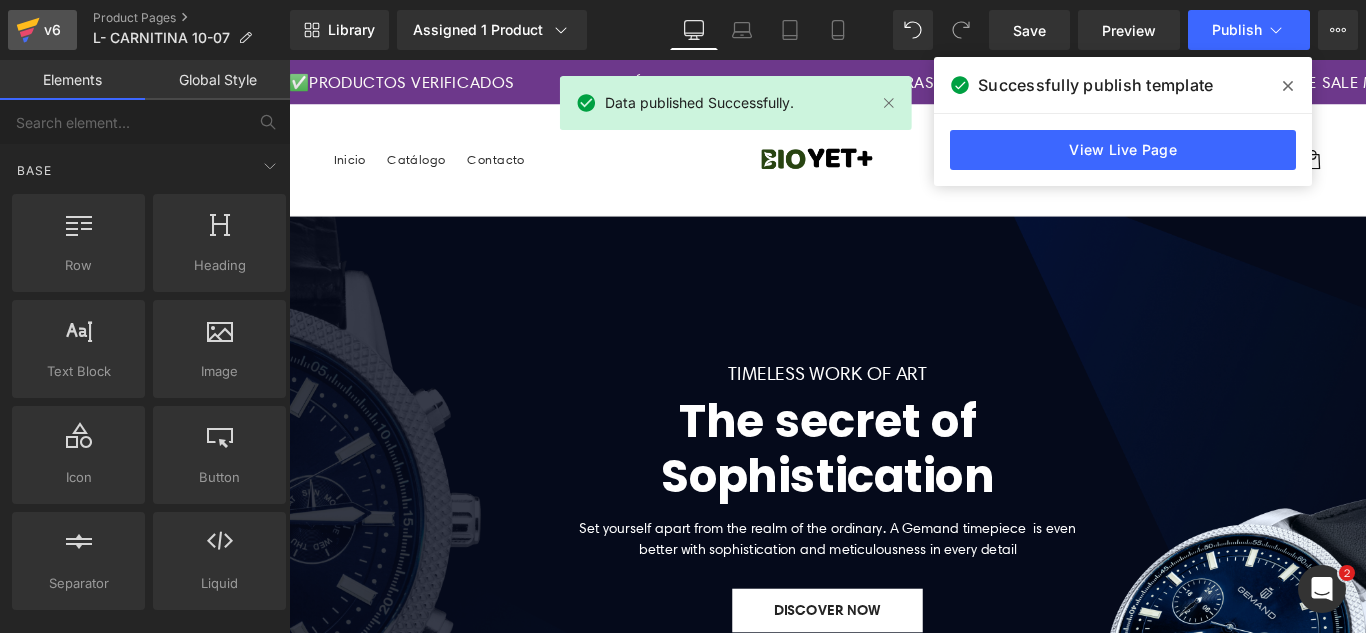 click on "v6" at bounding box center (52, 30) 